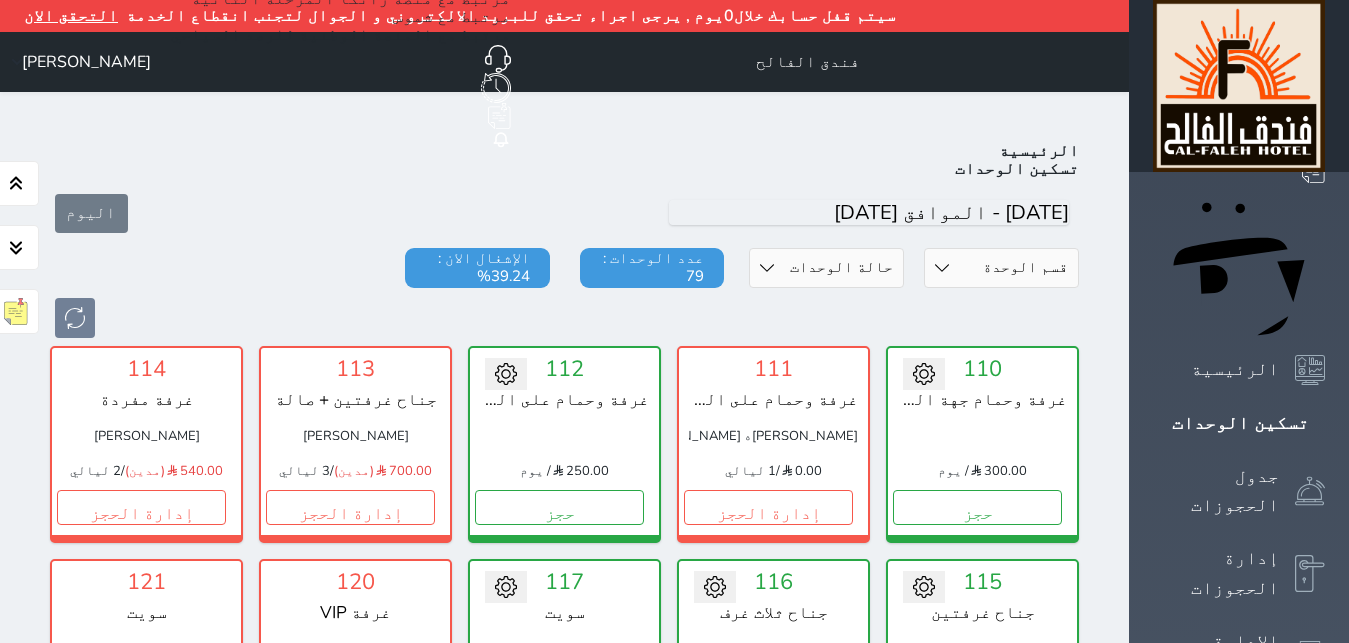 scroll, scrollTop: 110, scrollLeft: 0, axis: vertical 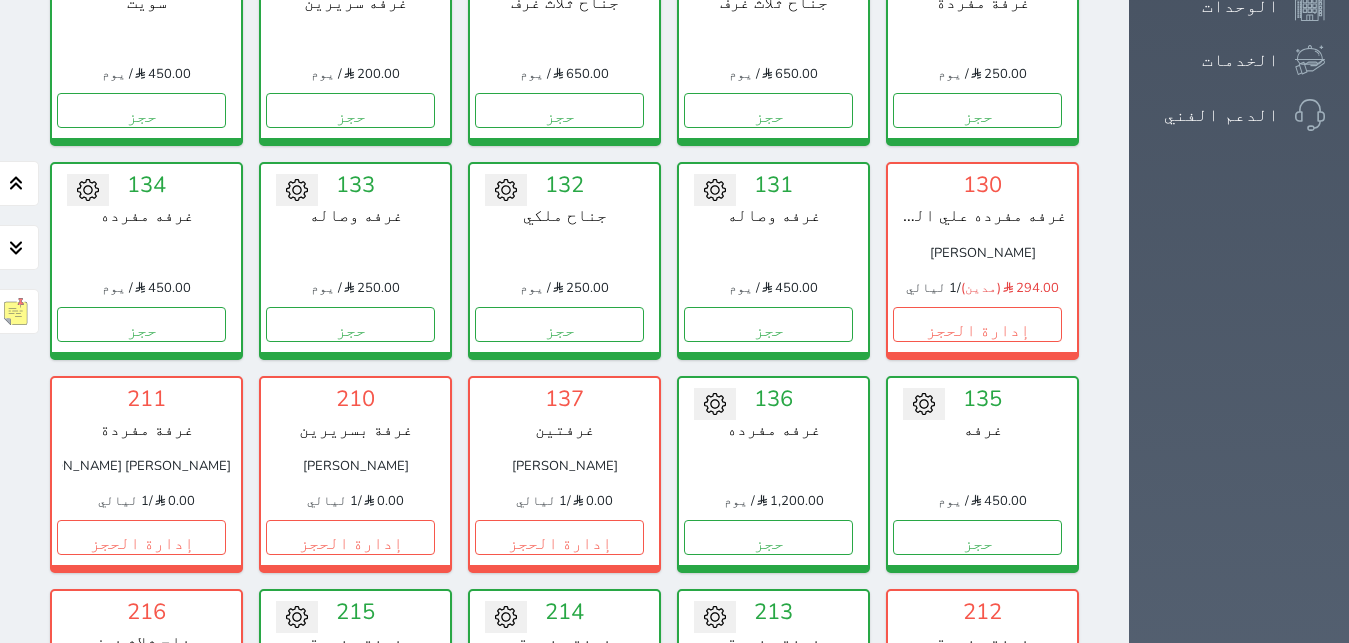 click on "حجز" at bounding box center [559, 750] 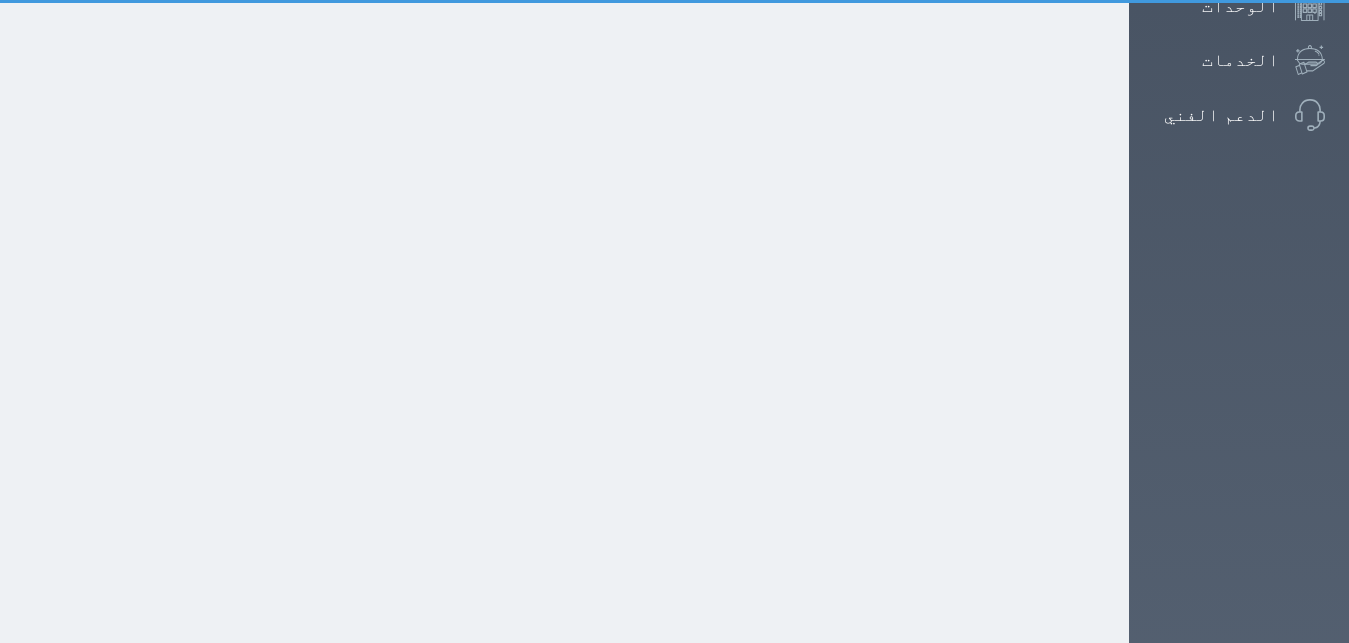 scroll, scrollTop: 253, scrollLeft: 0, axis: vertical 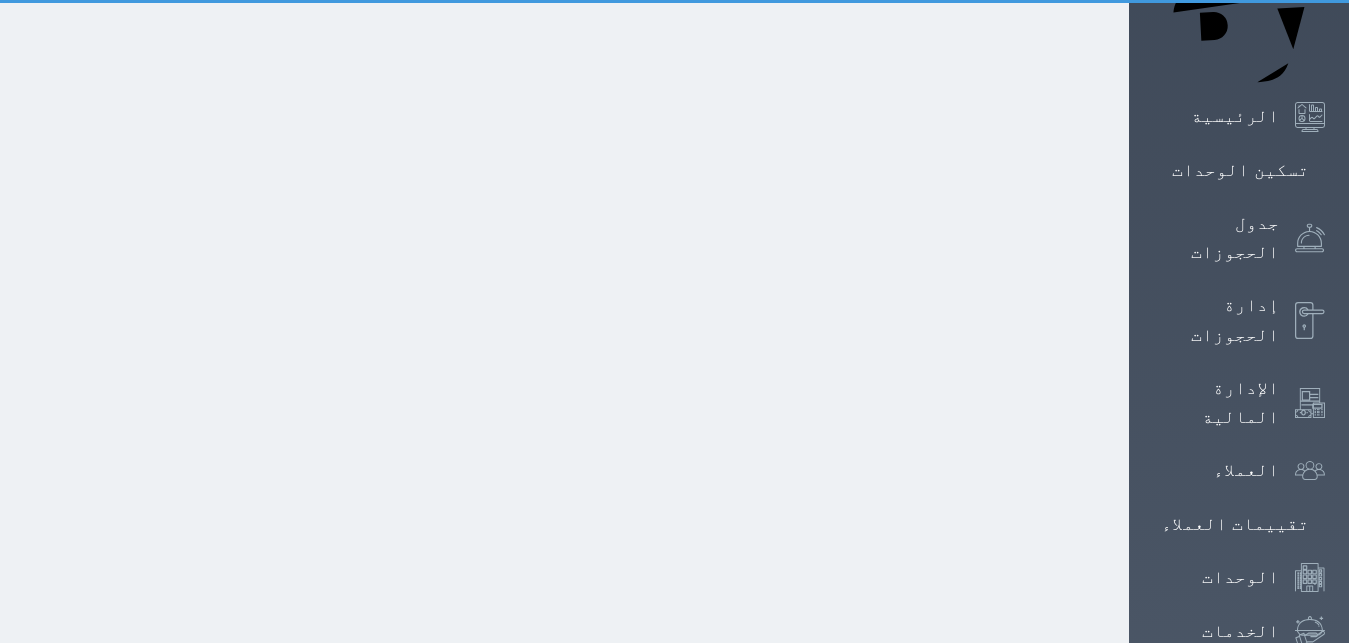 select on "1" 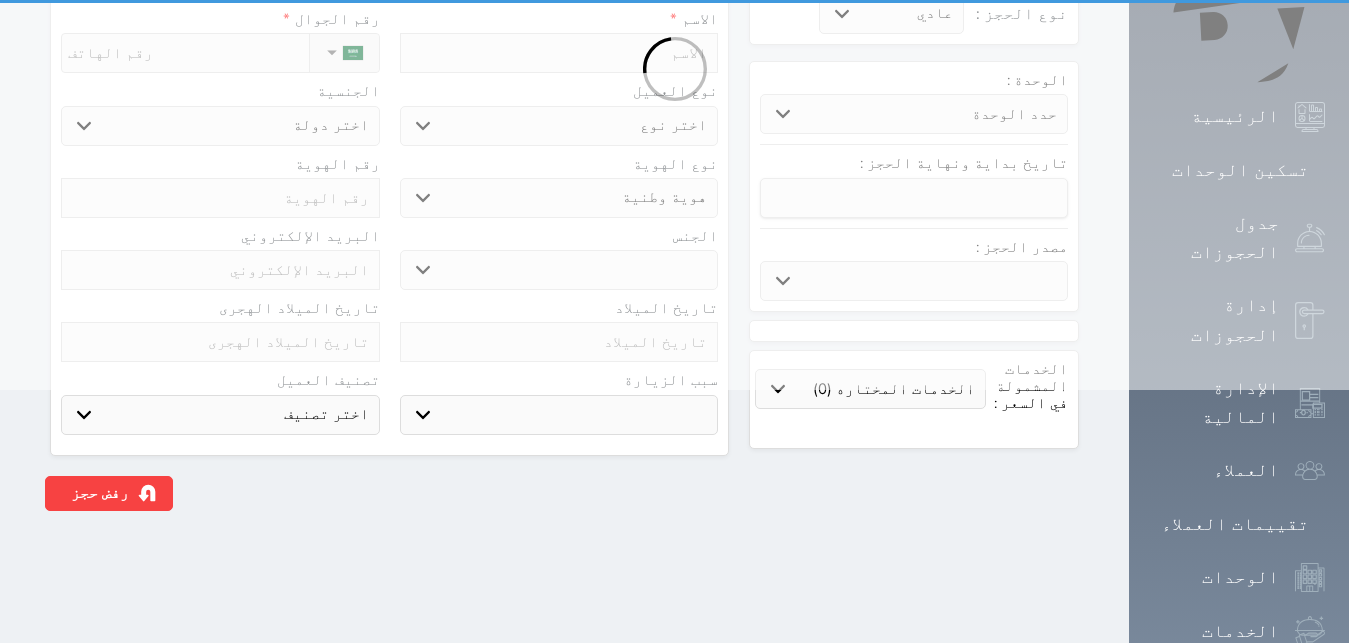 scroll, scrollTop: 0, scrollLeft: 0, axis: both 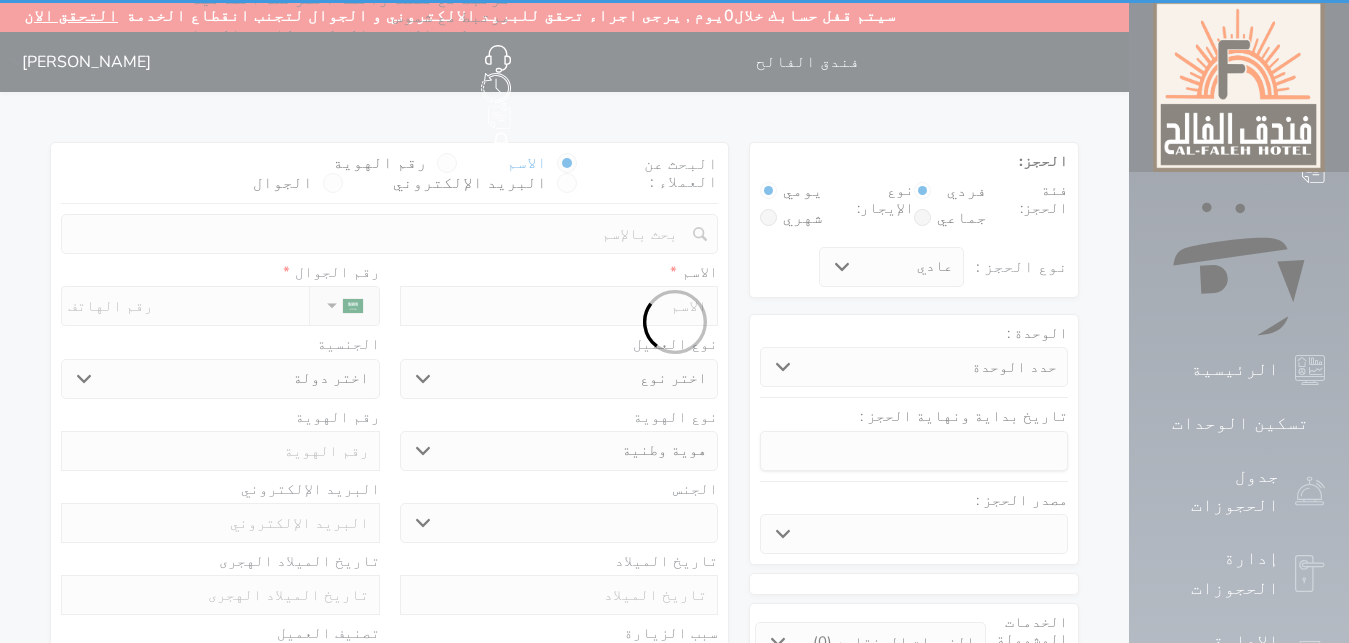 select 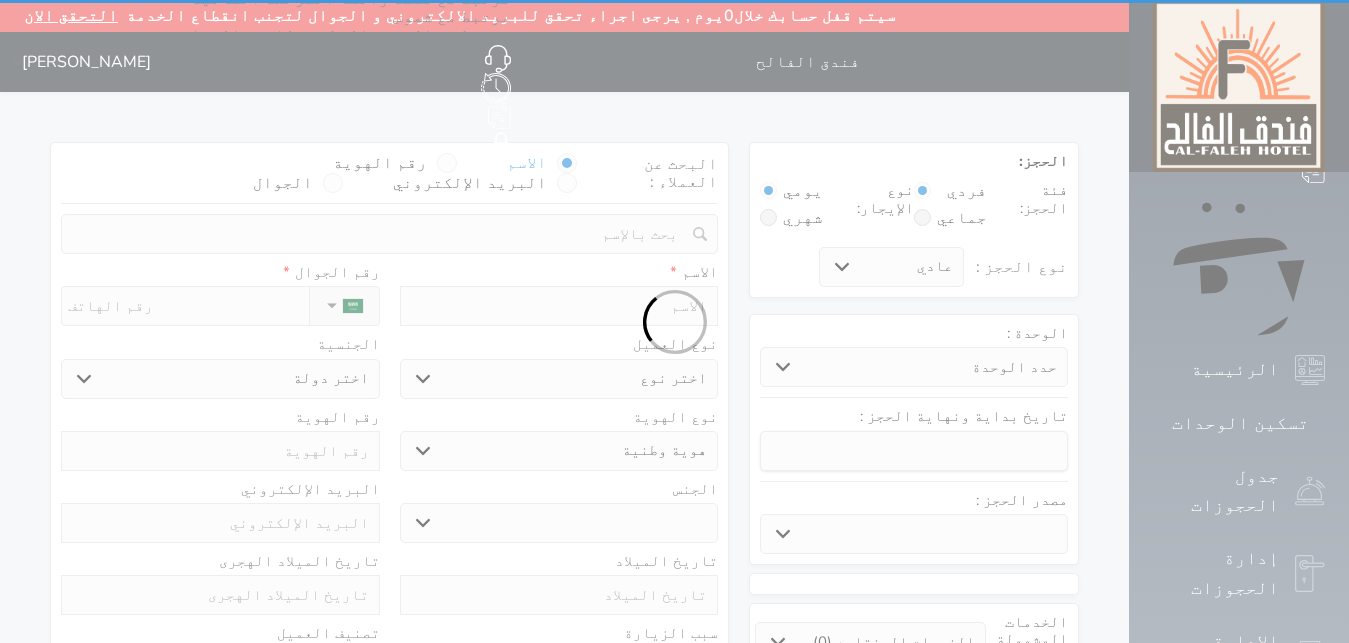 select on "6121" 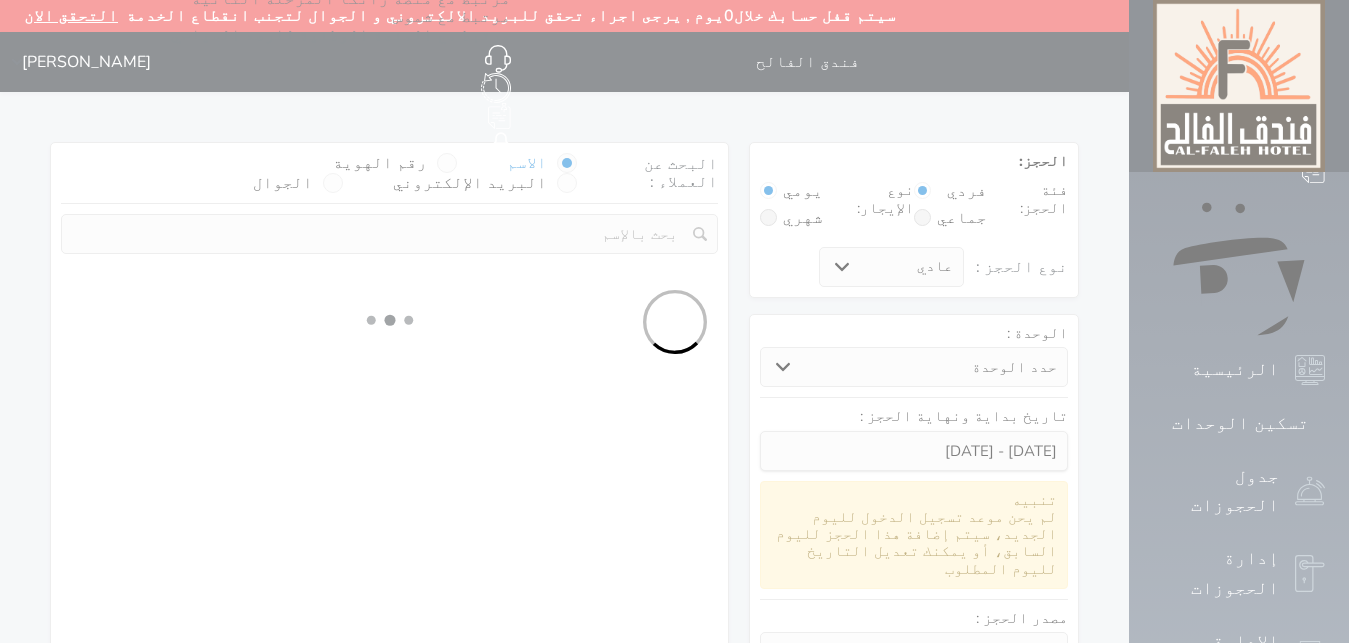 select 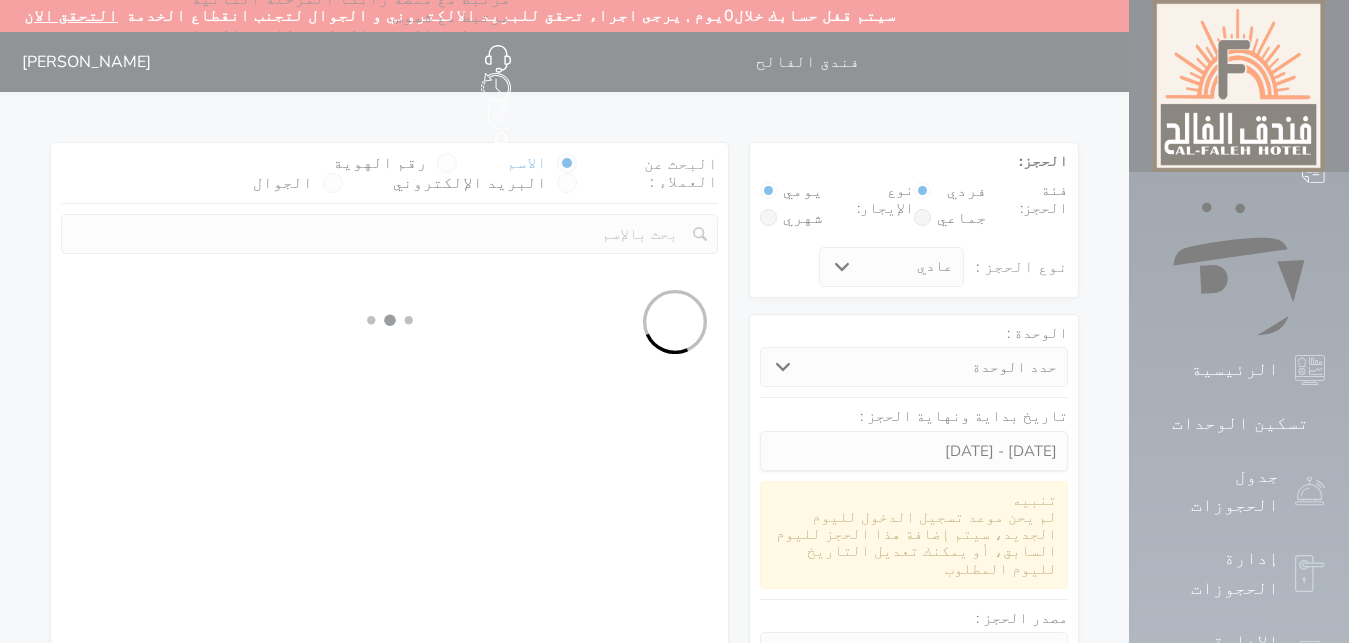 select on "113" 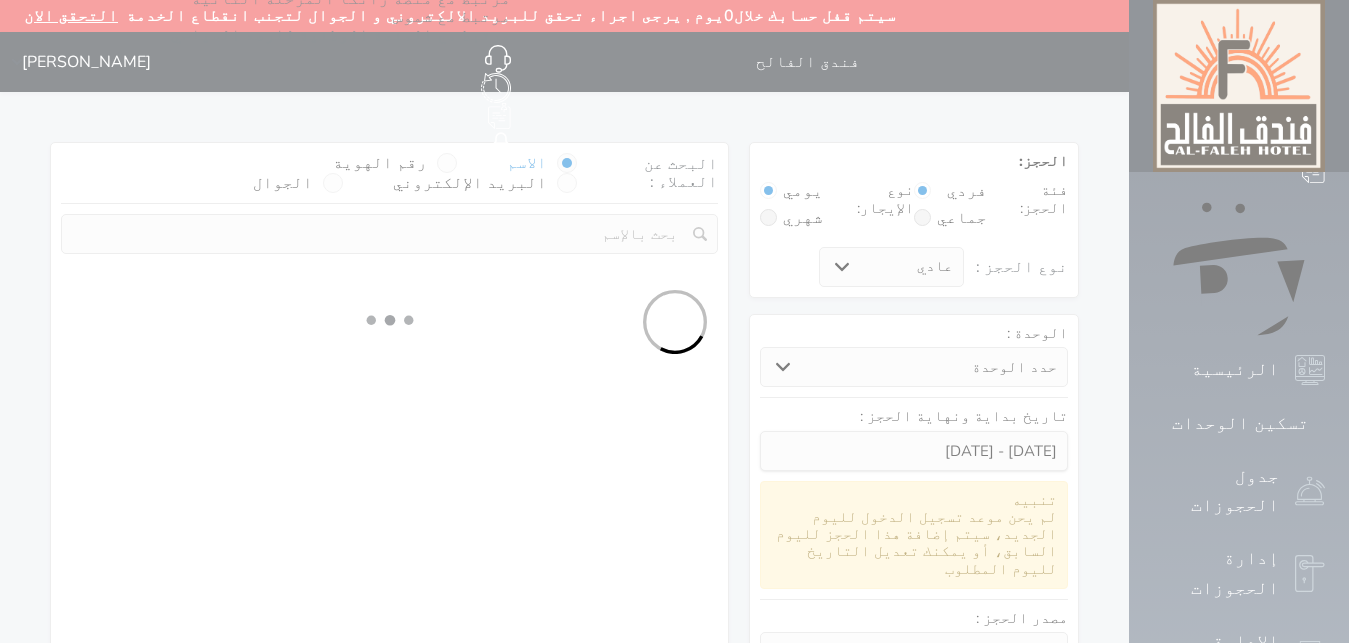 select on "1" 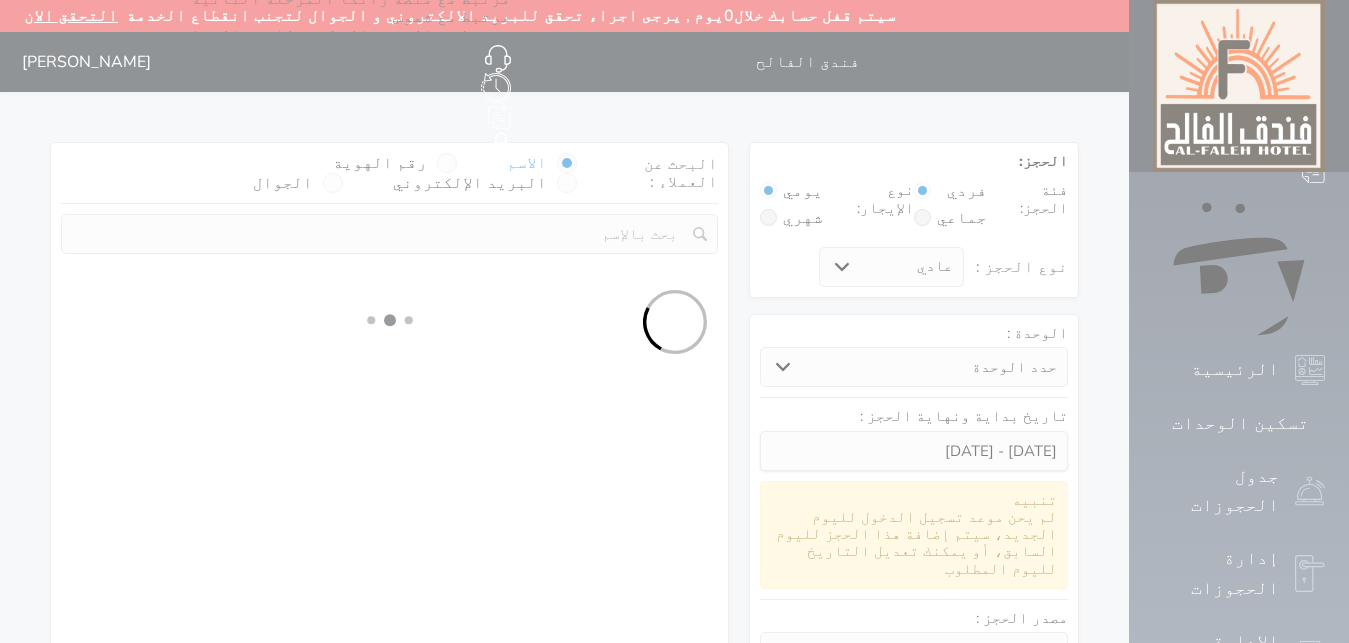 select 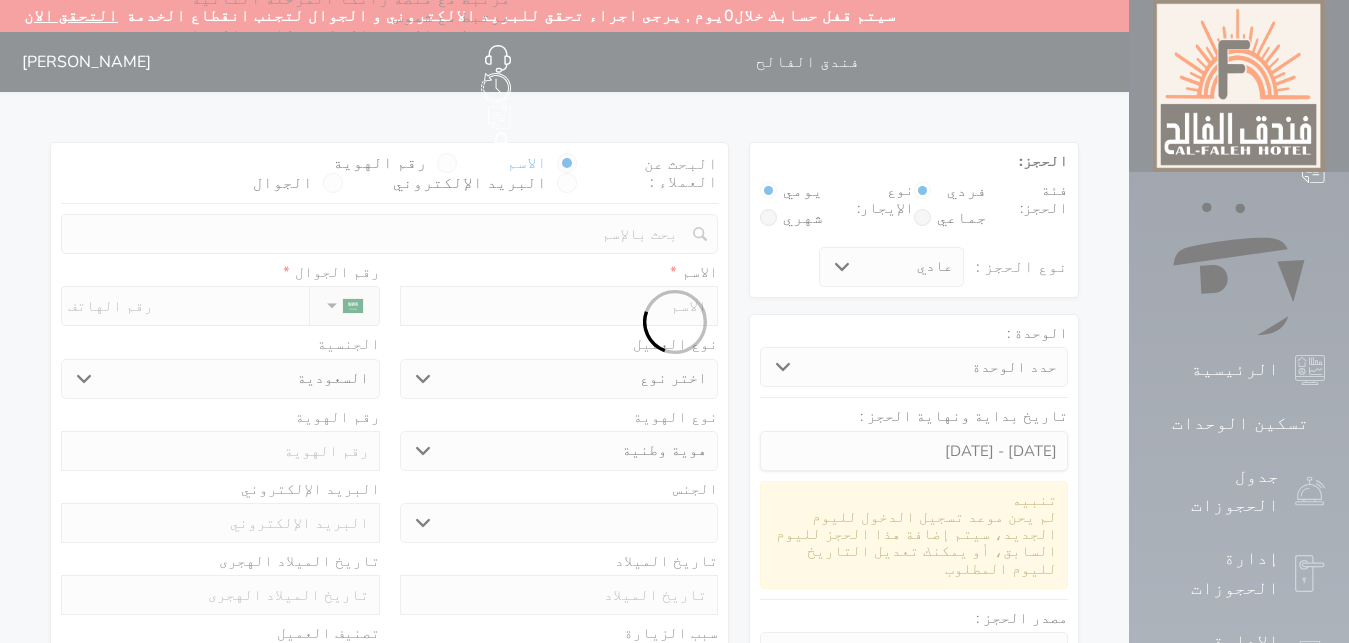 select 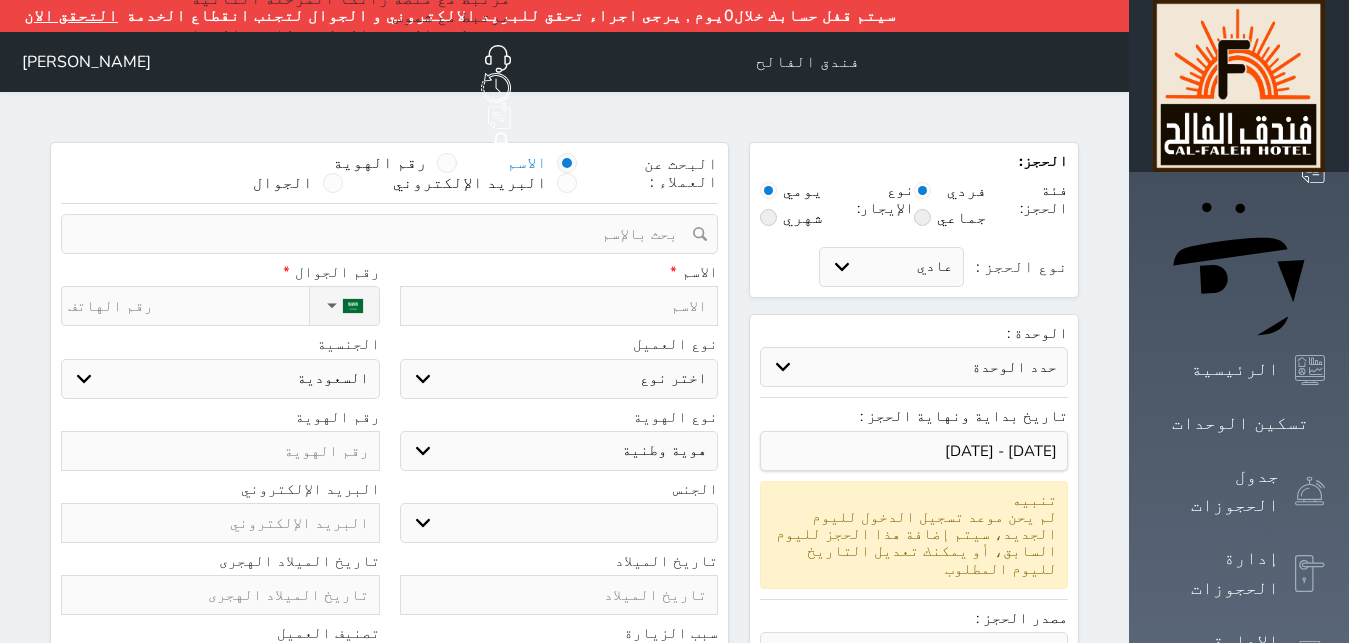 select on "1" 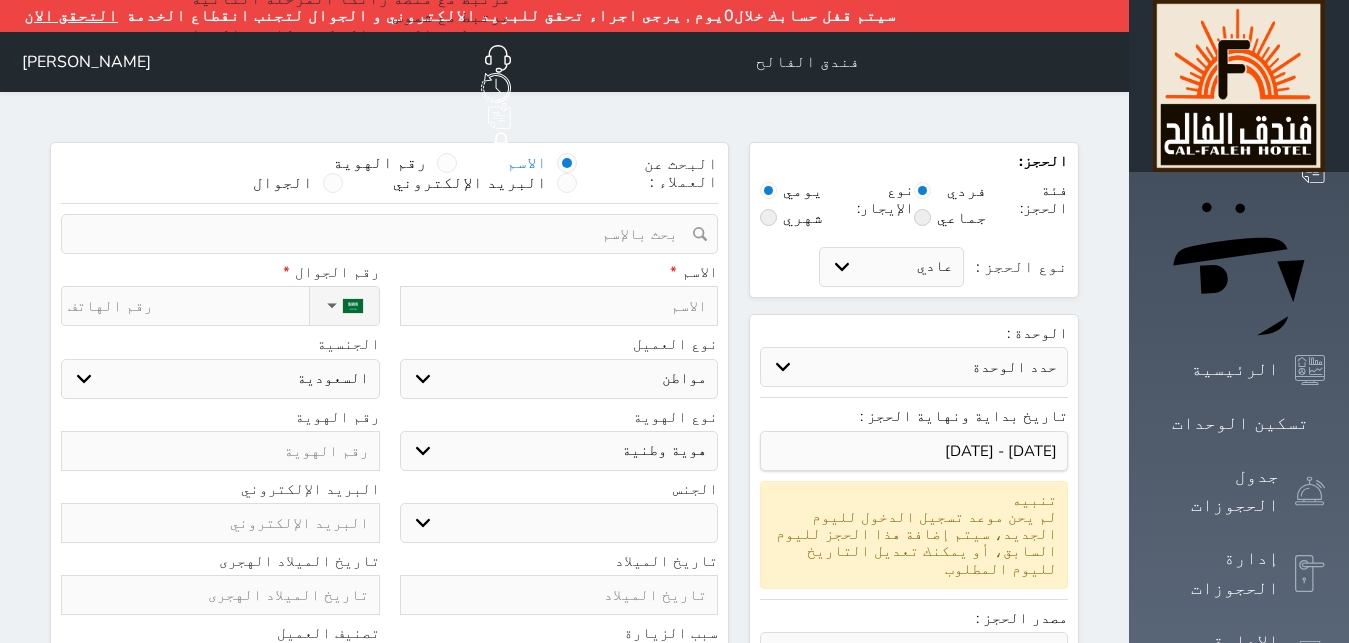 select 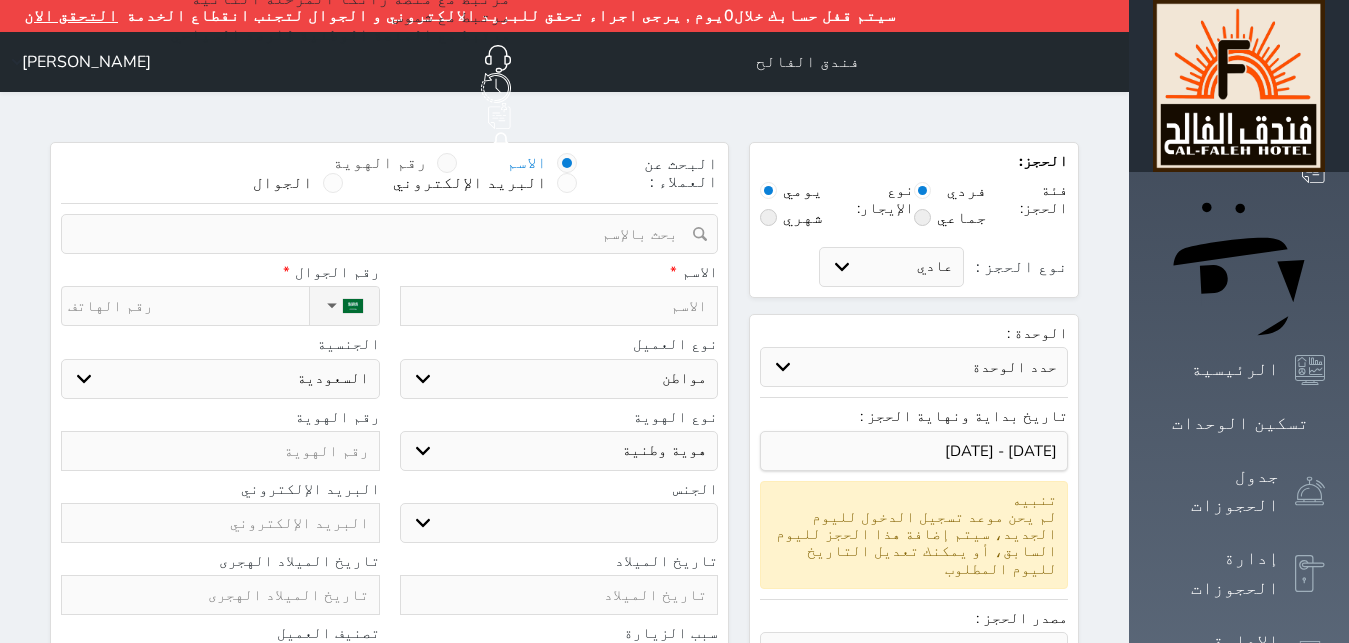 click at bounding box center [447, 163] 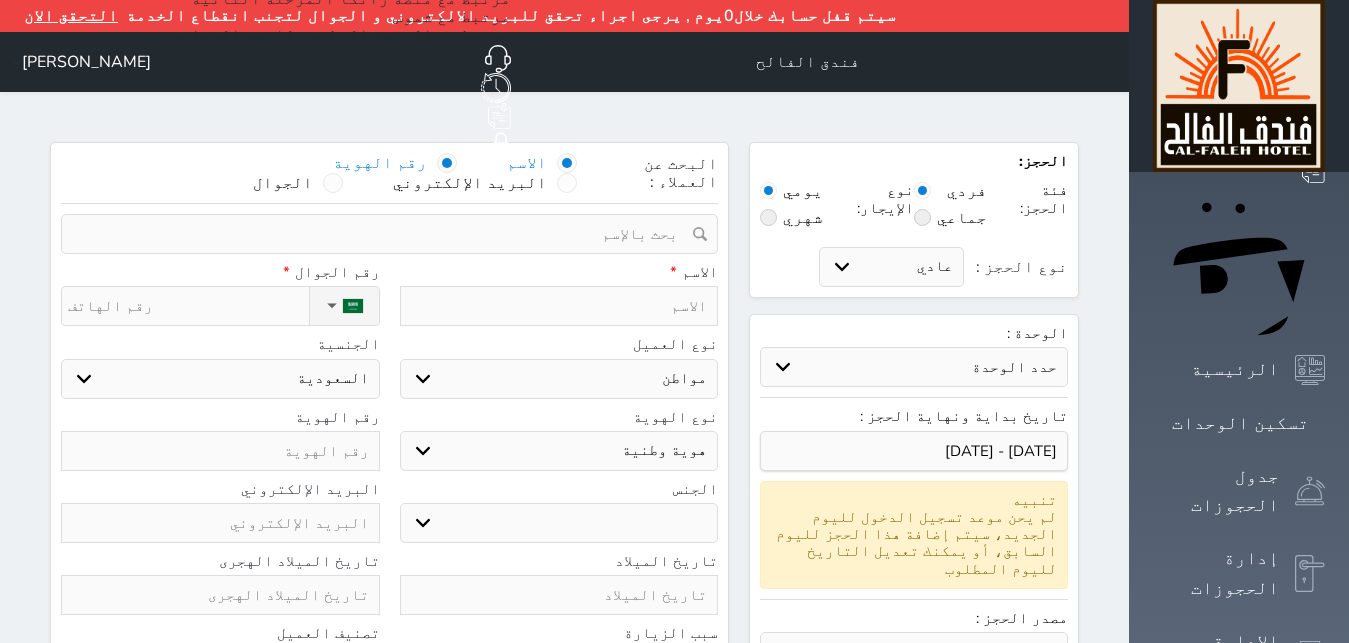 select 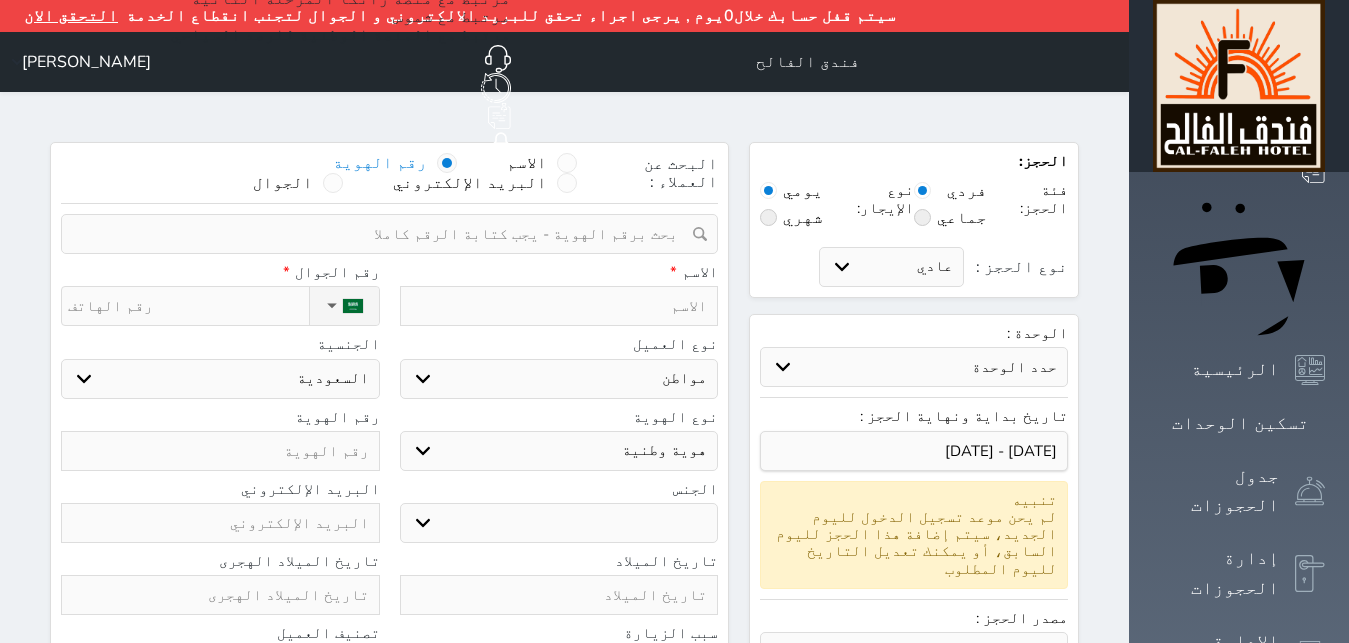 click at bounding box center [382, 234] 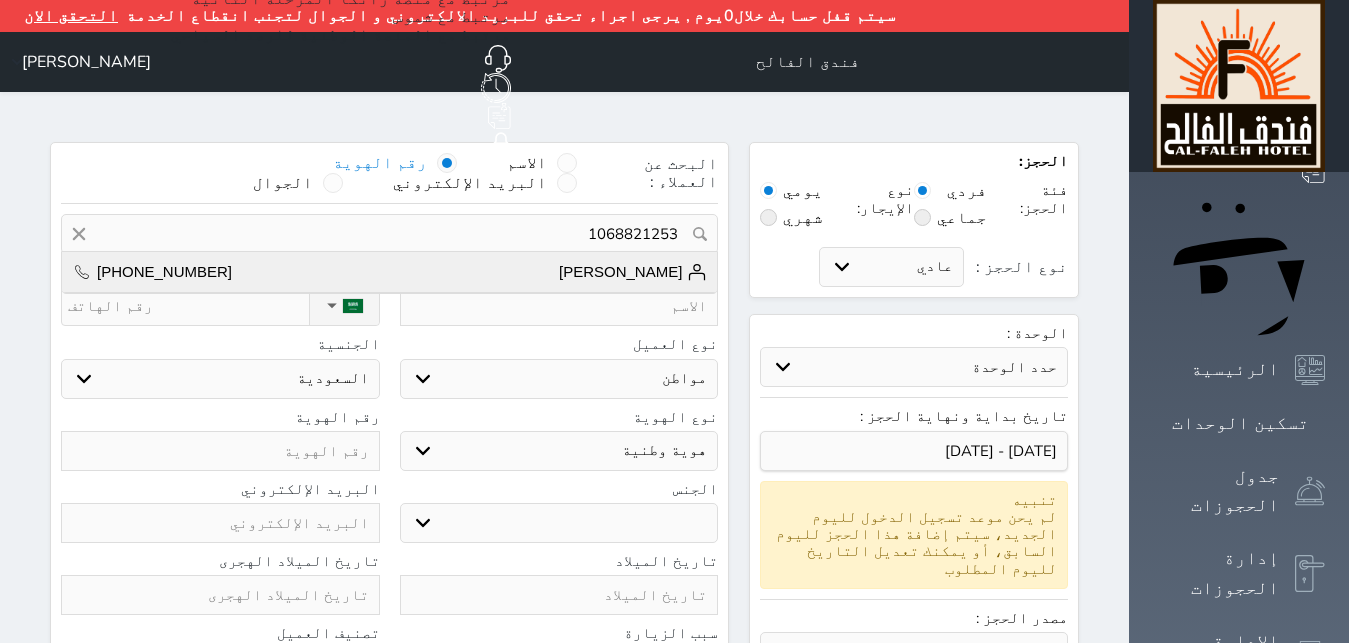 click on "[PERSON_NAME]" at bounding box center [633, 272] 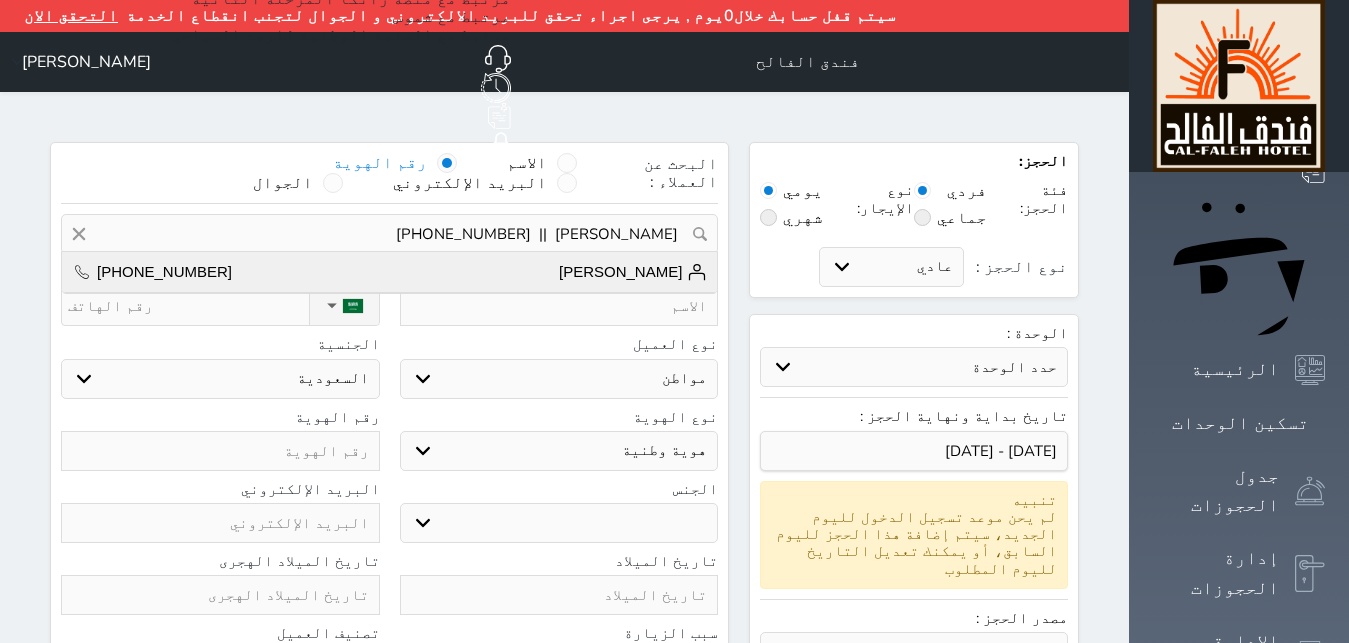 type on "[PERSON_NAME]" 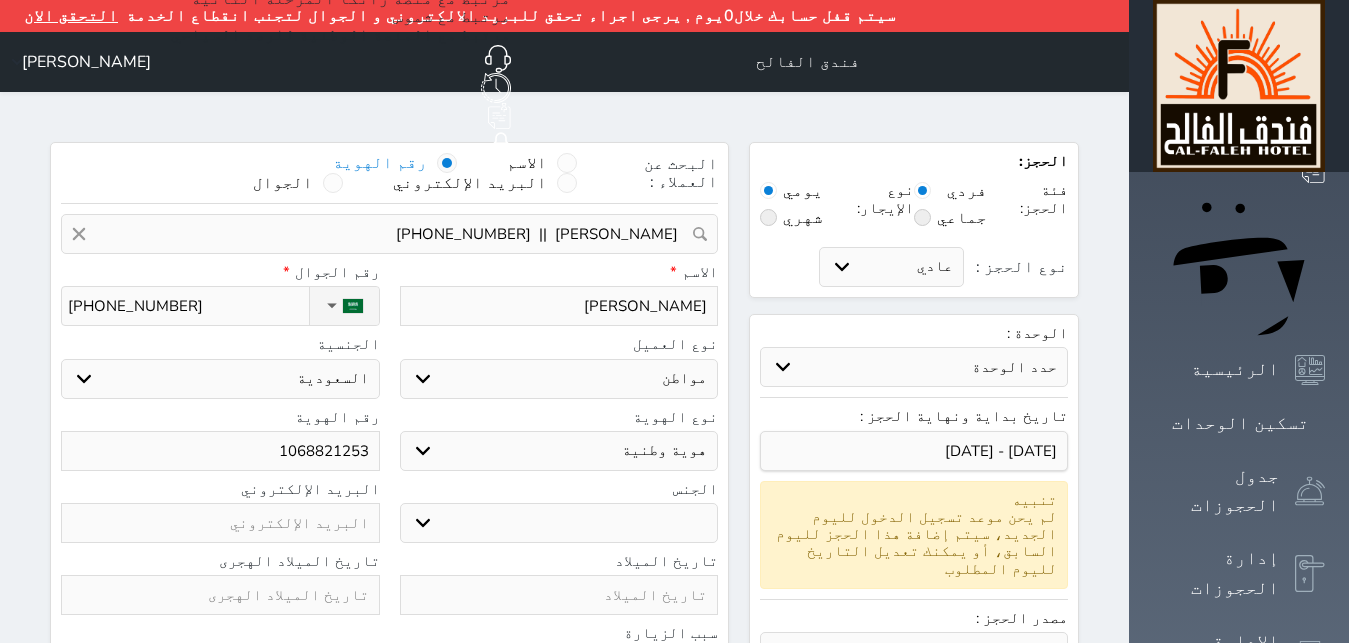 select 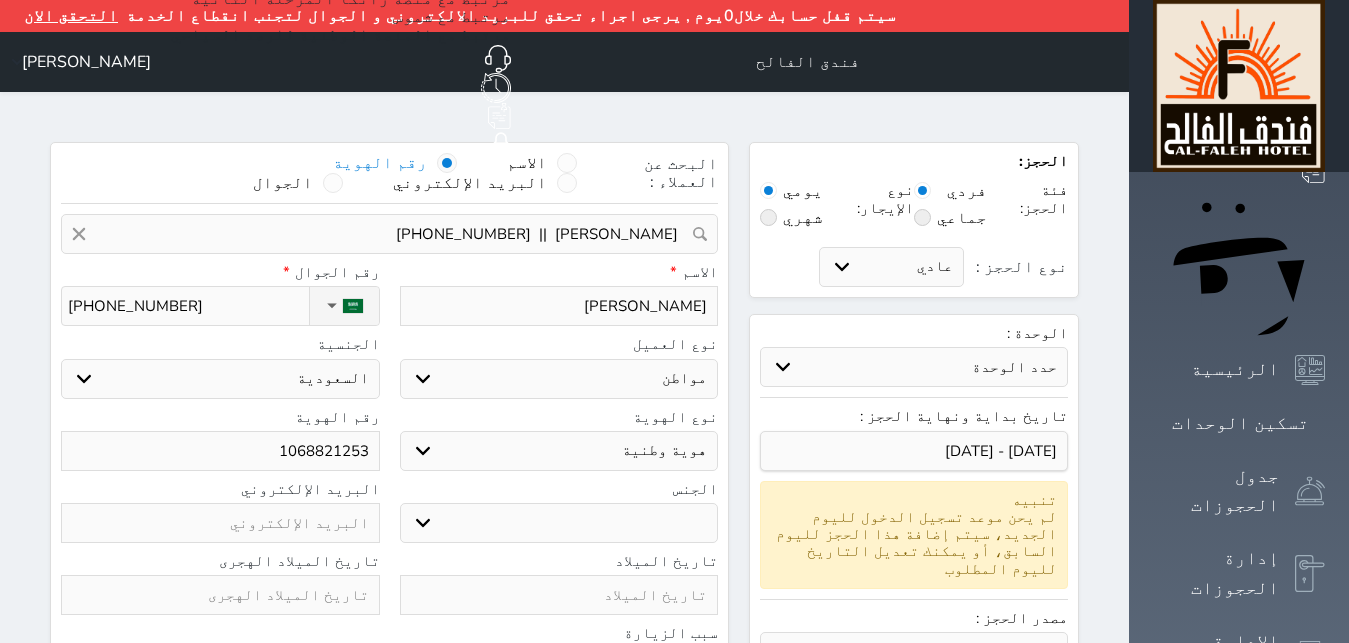 select 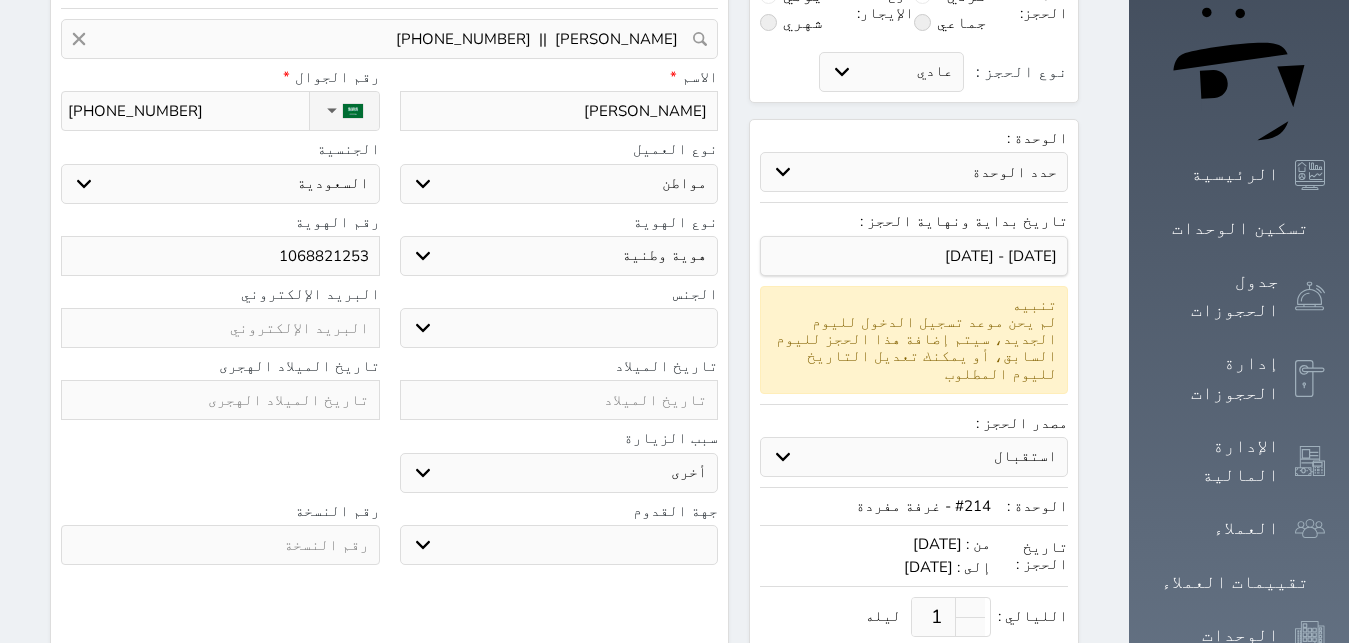 scroll, scrollTop: 204, scrollLeft: 0, axis: vertical 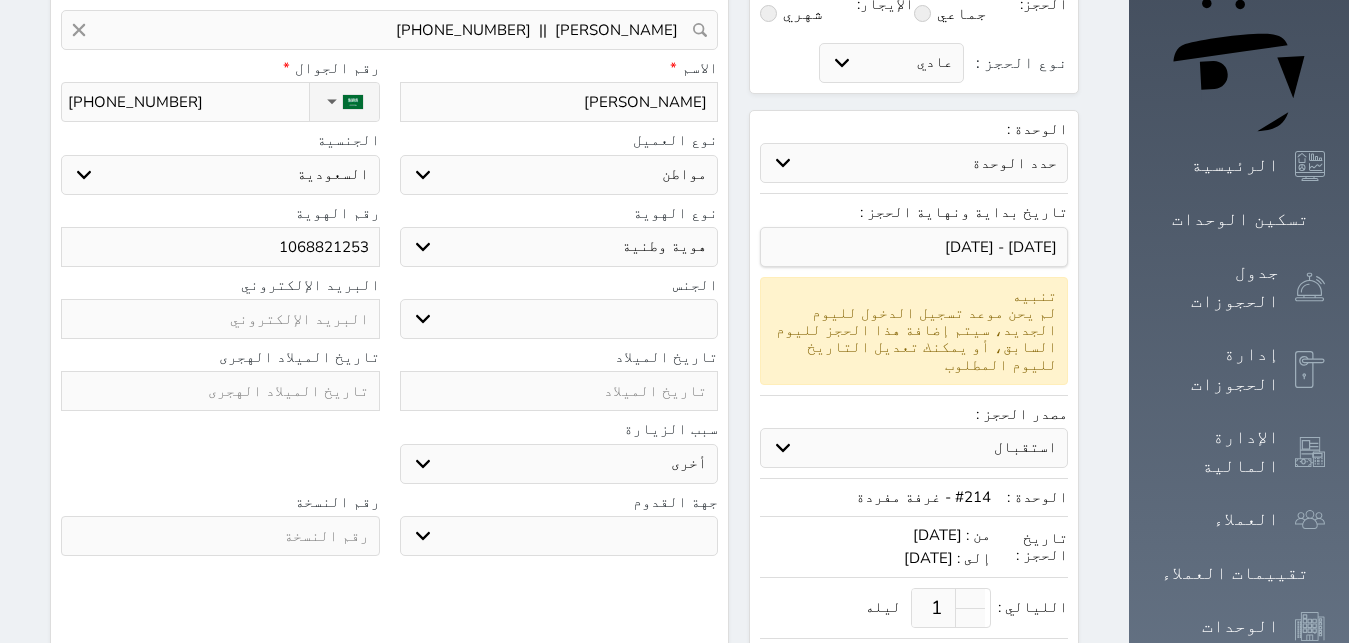 click at bounding box center [220, 391] 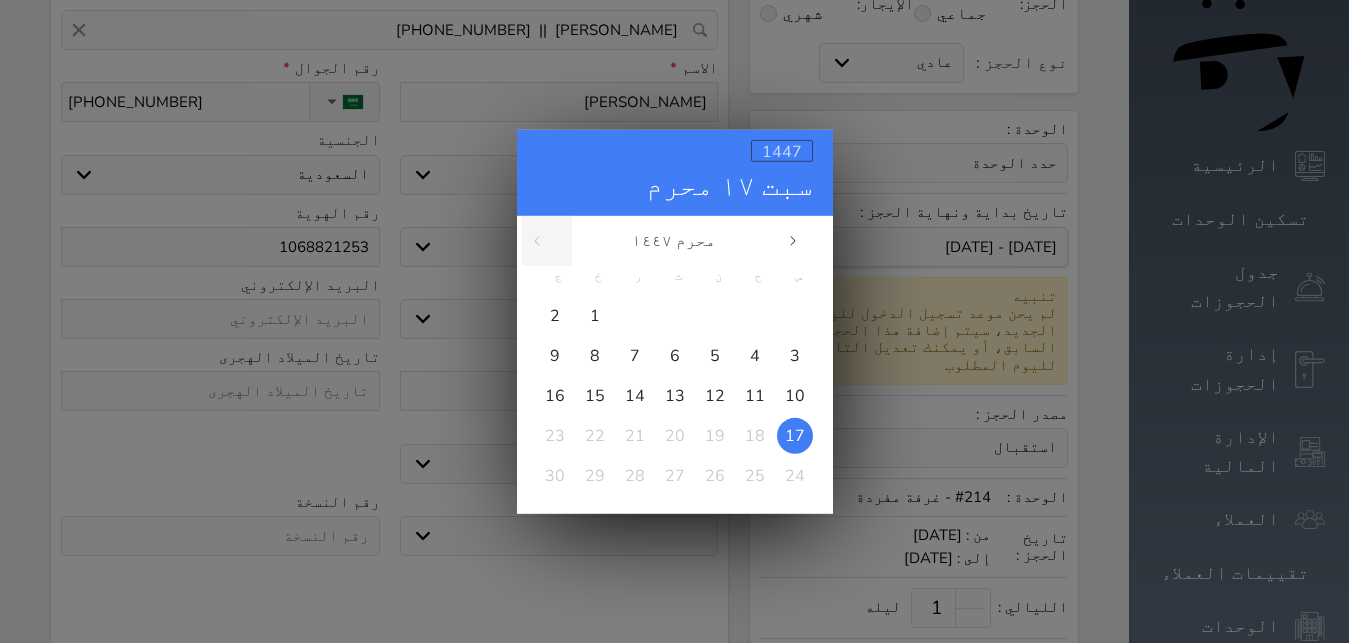 click on "1447" at bounding box center (782, 151) 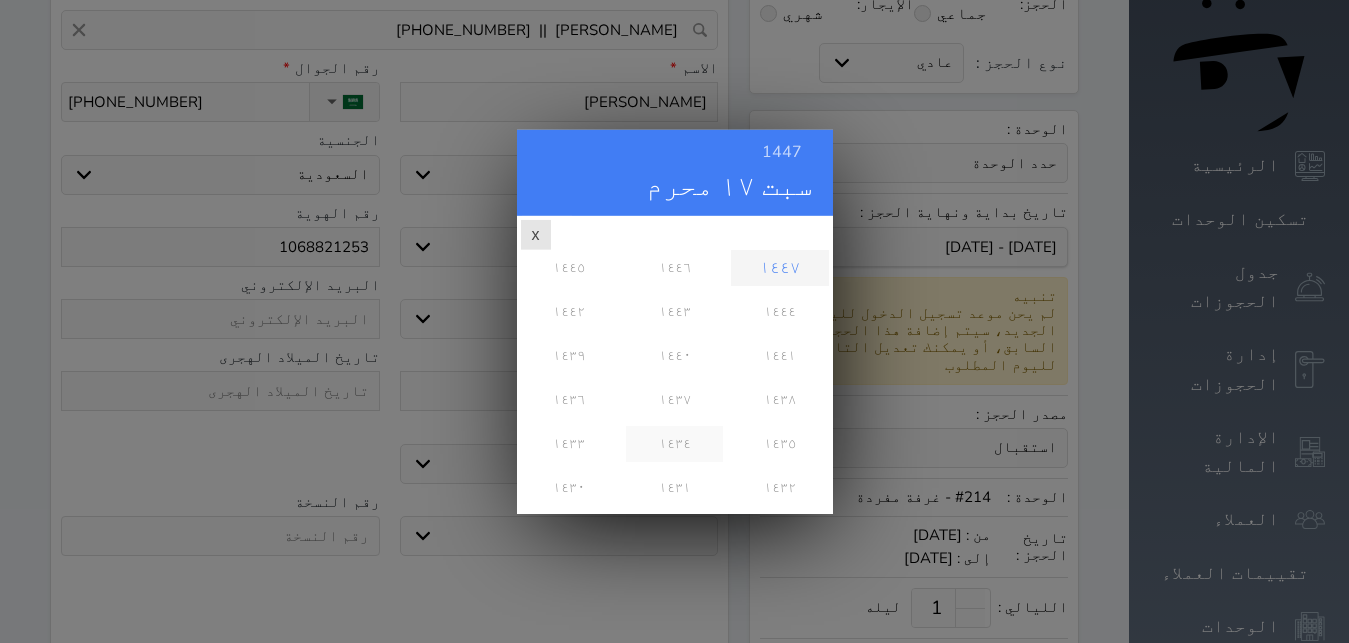 scroll, scrollTop: 324, scrollLeft: 0, axis: vertical 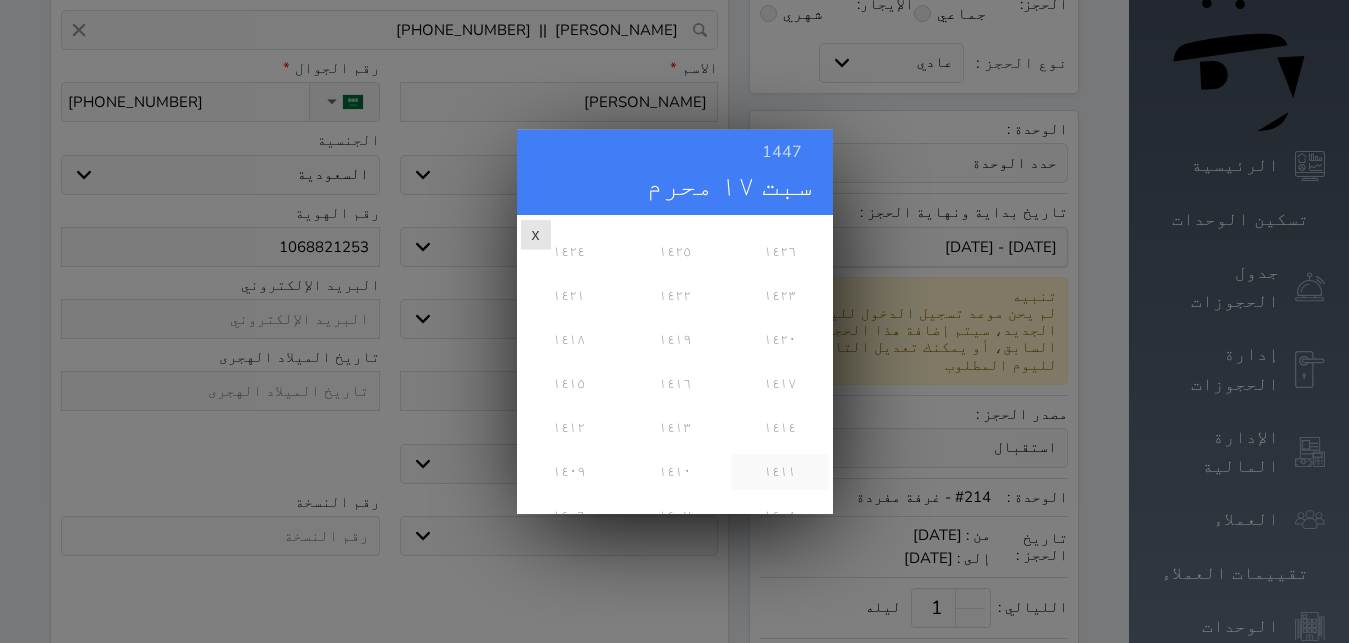 click on "١٤١١" at bounding box center [779, 471] 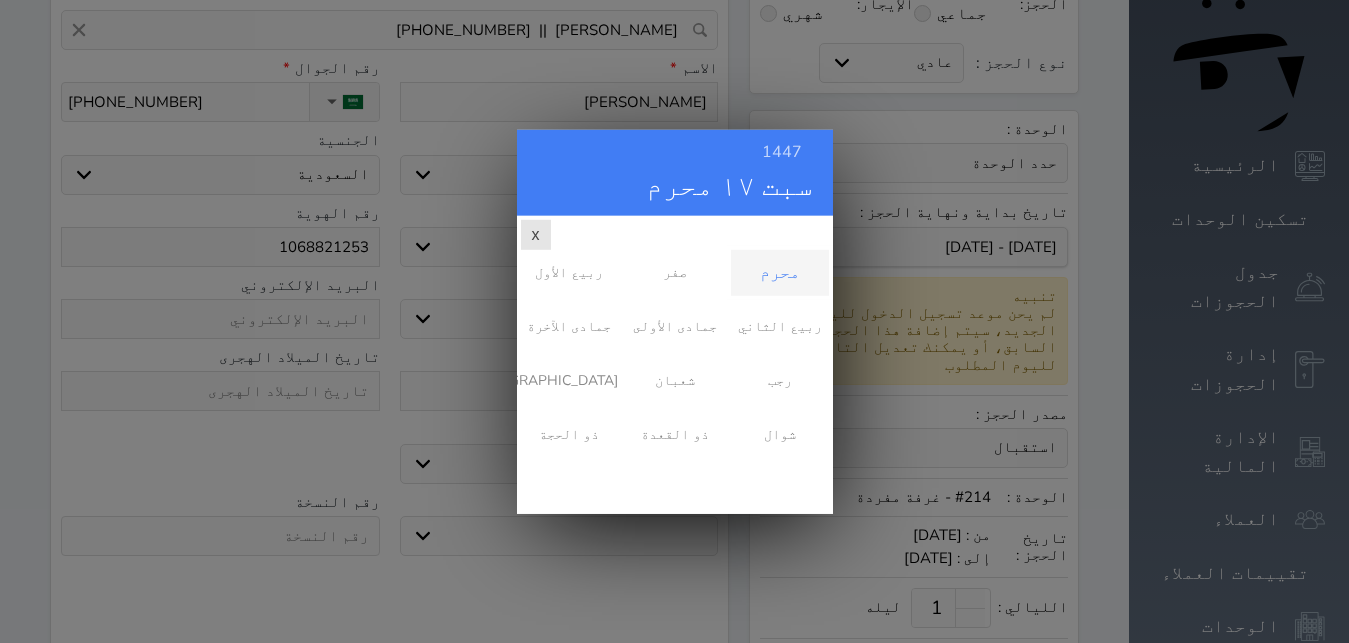 scroll, scrollTop: 0, scrollLeft: 0, axis: both 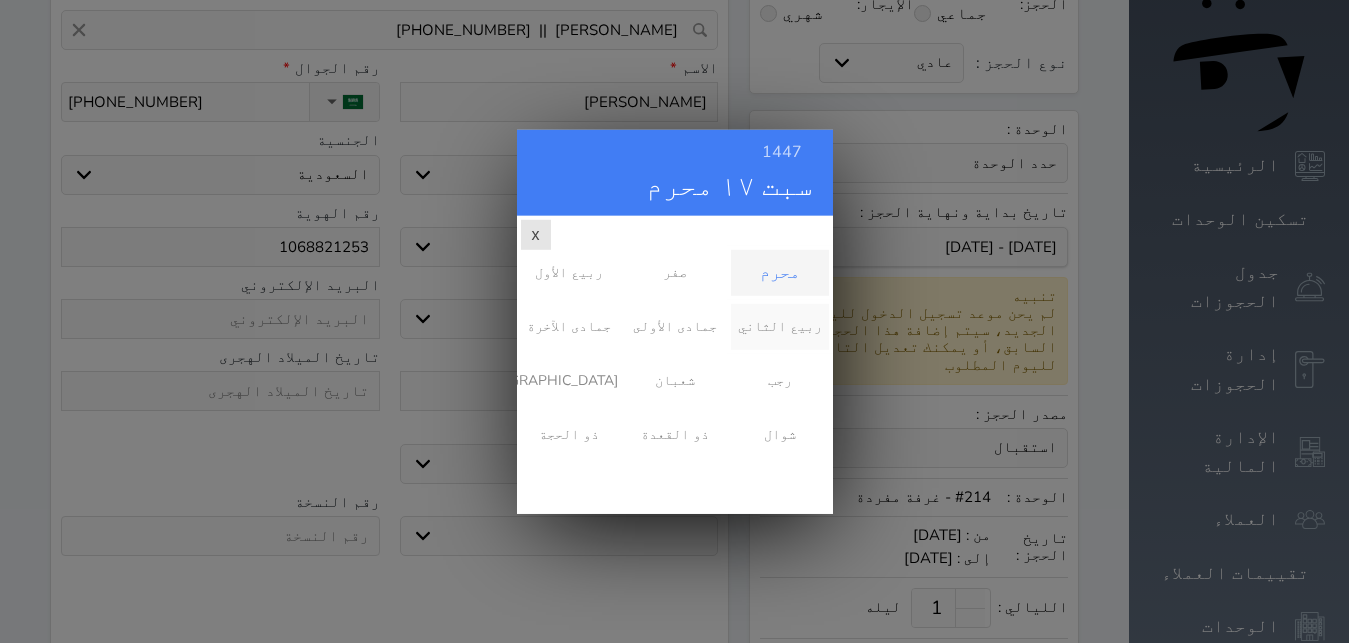 click on "ربيع الثاني" at bounding box center (779, 326) 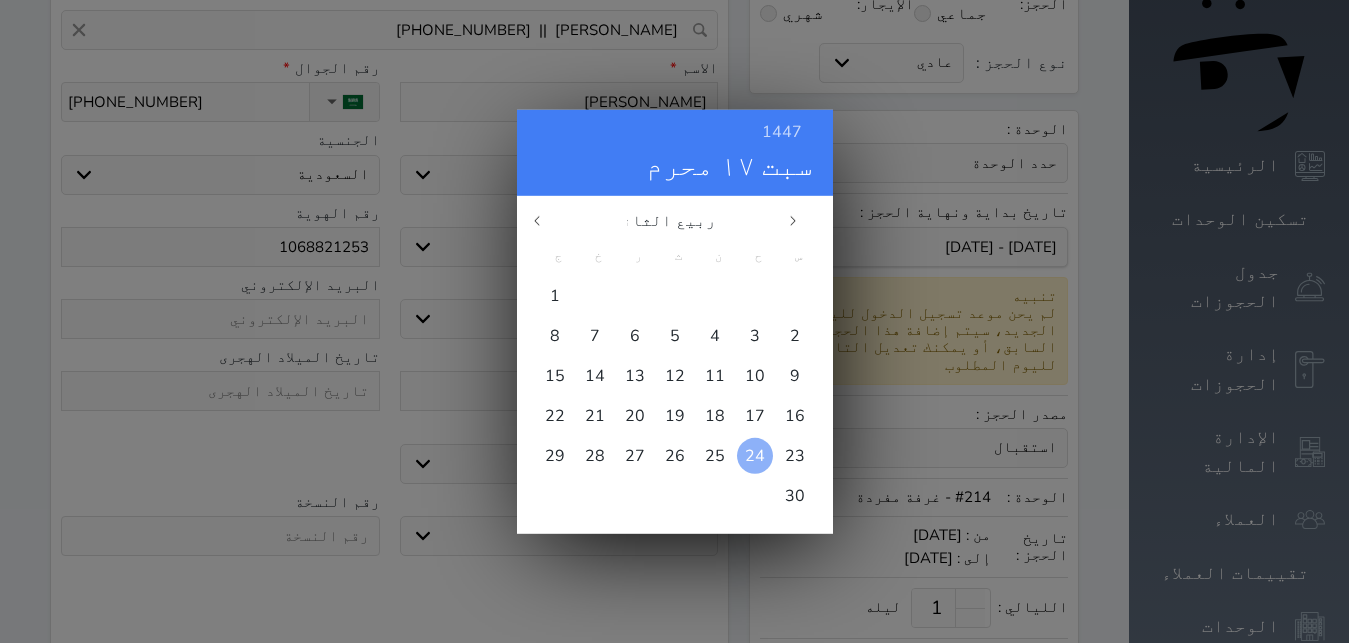 click on "24" at bounding box center [755, 455] 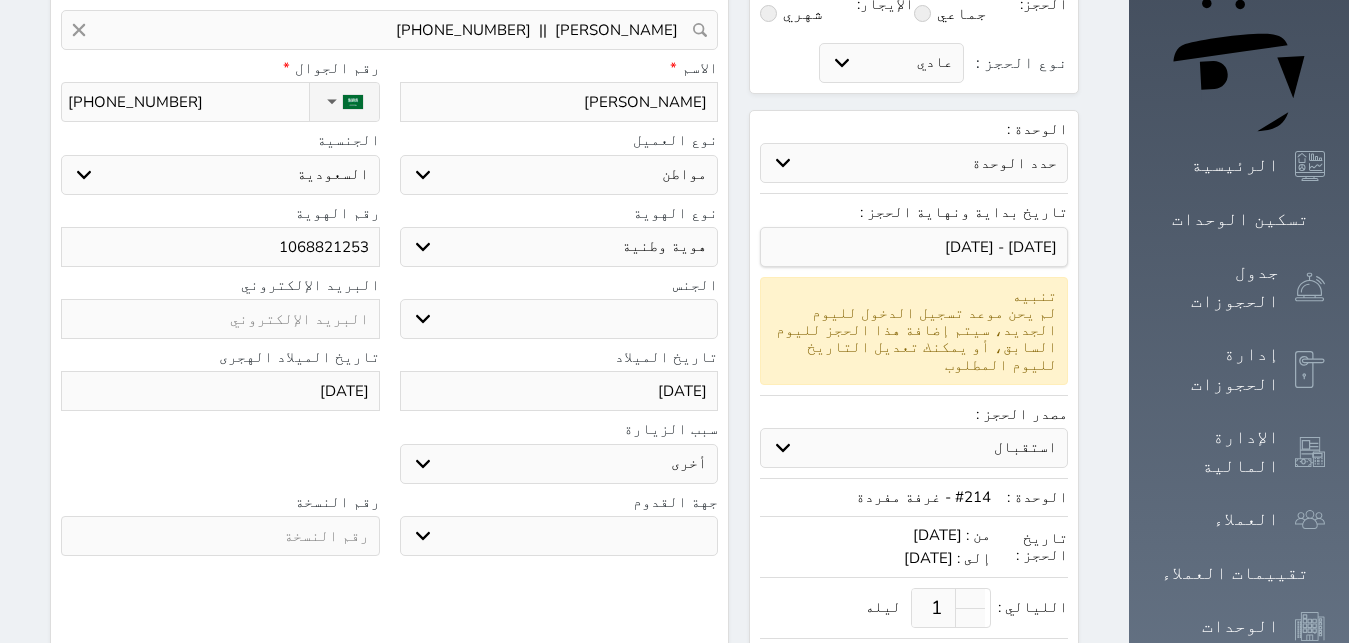 click on "جو بحر ارض" at bounding box center [559, 536] 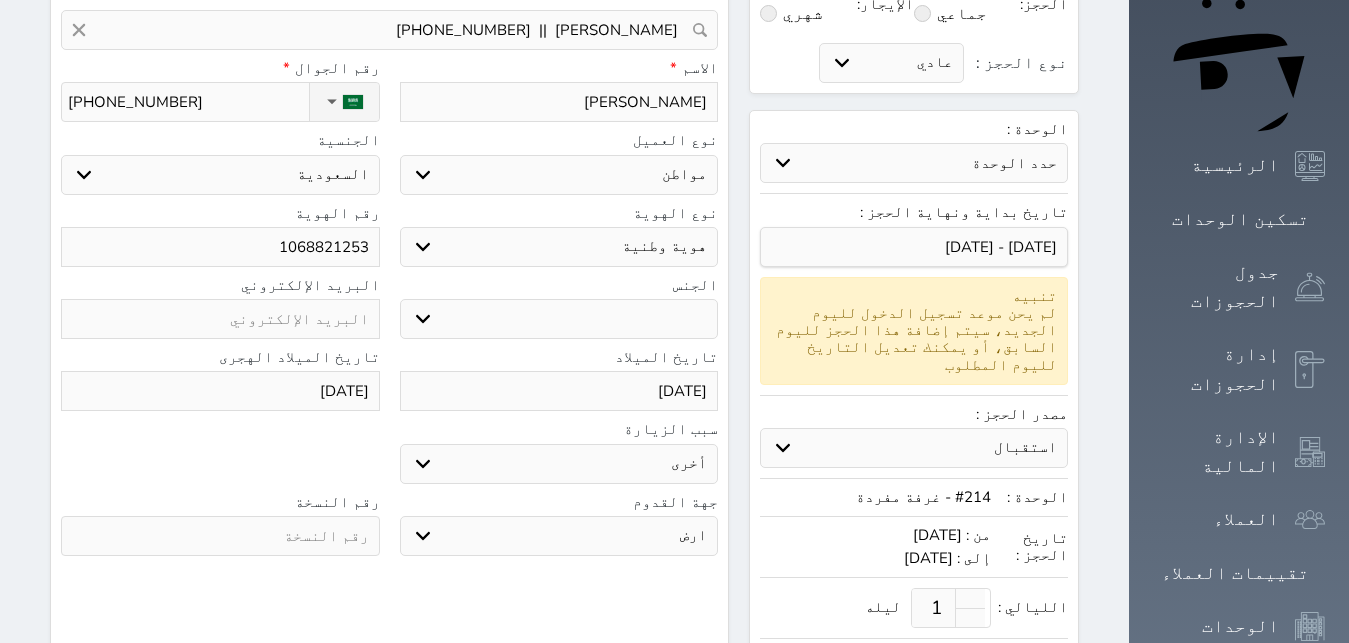 click at bounding box center (220, 536) 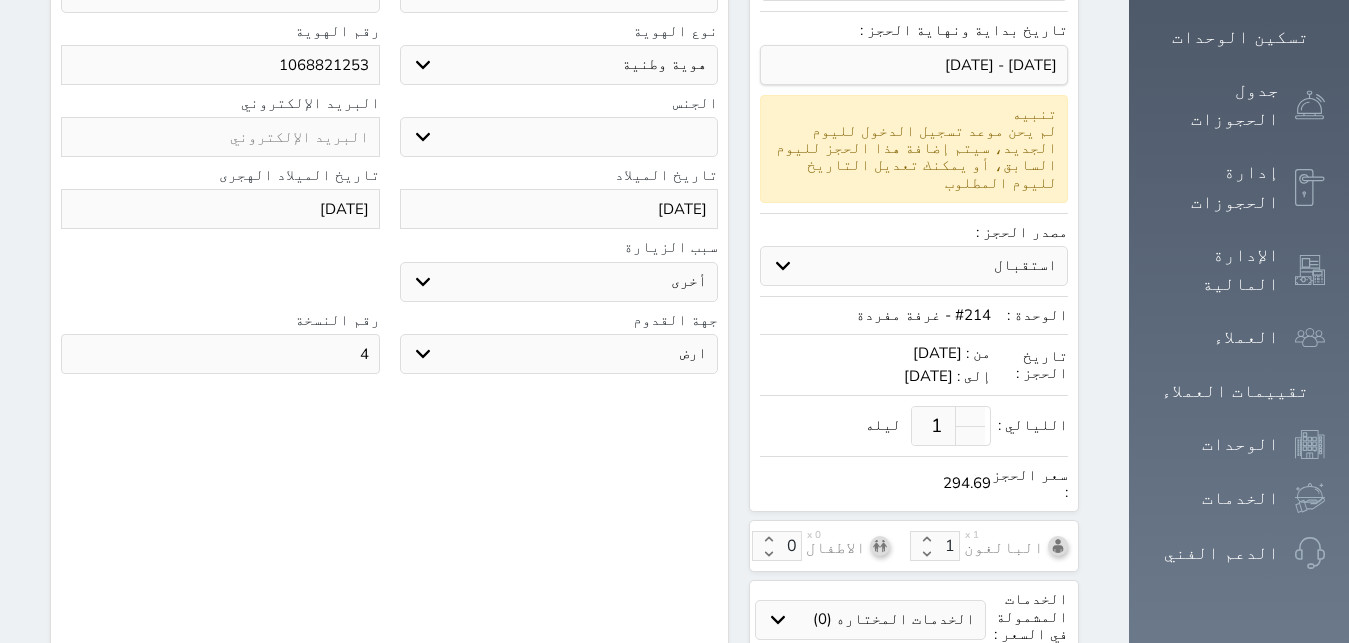 scroll, scrollTop: 714, scrollLeft: 0, axis: vertical 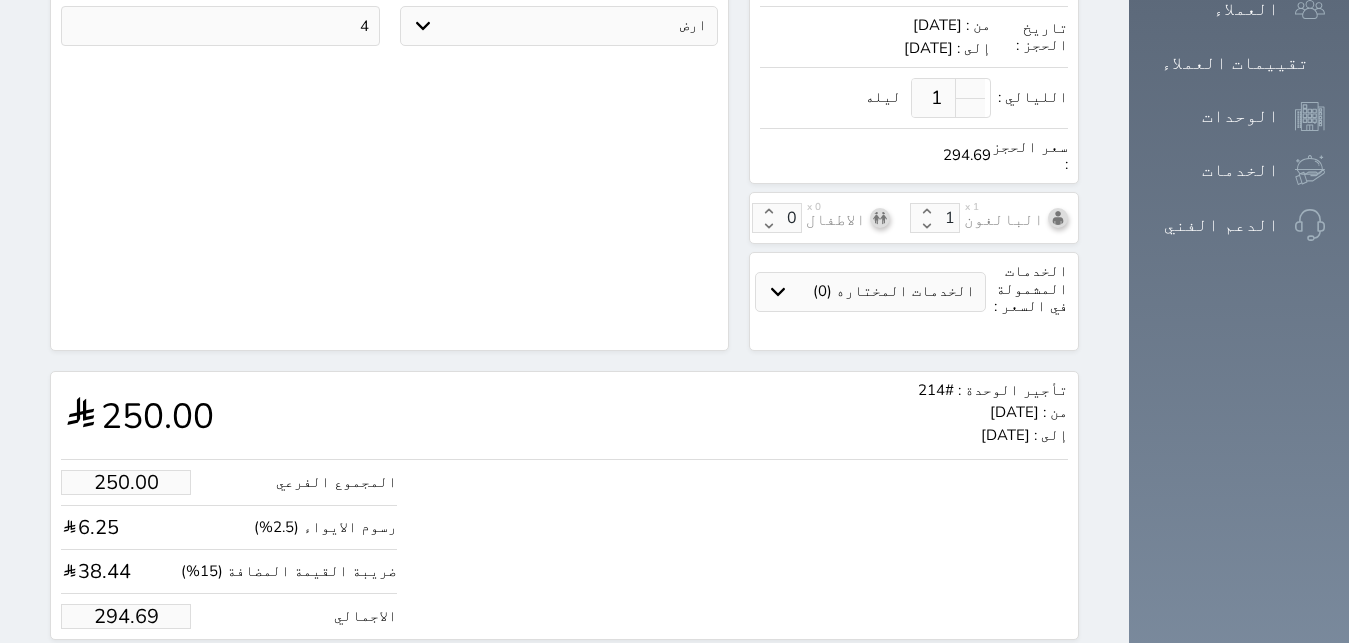 type on "4" 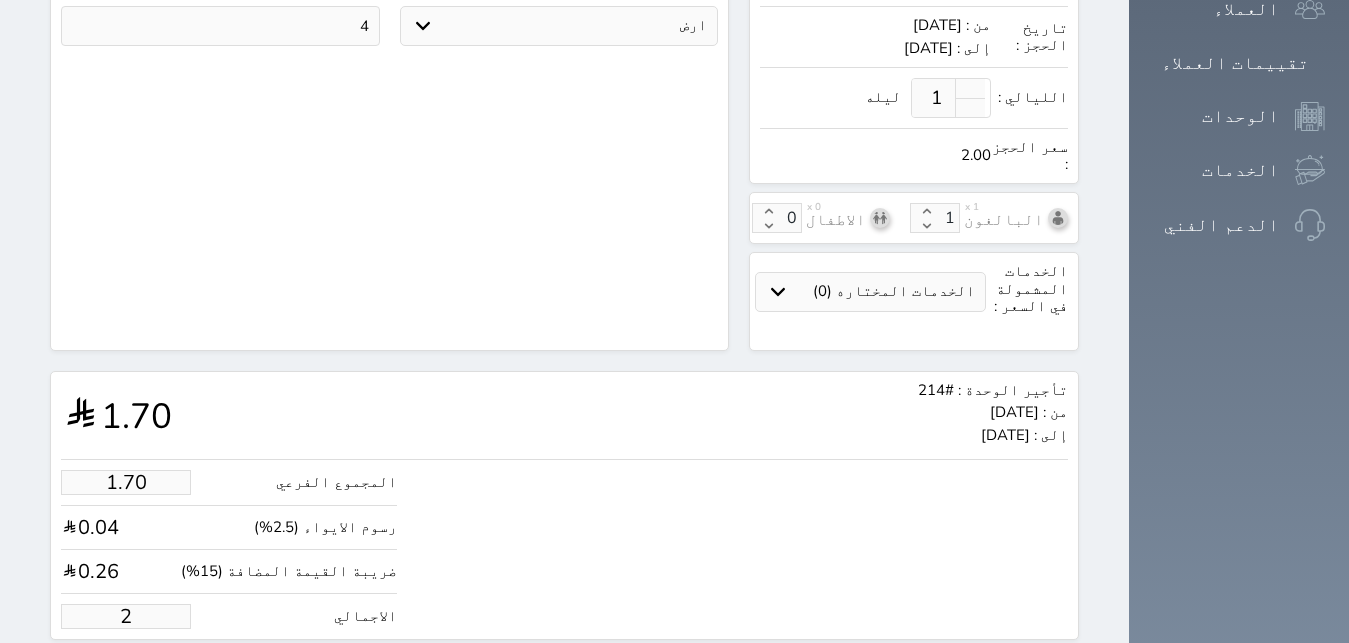 type on "24.60" 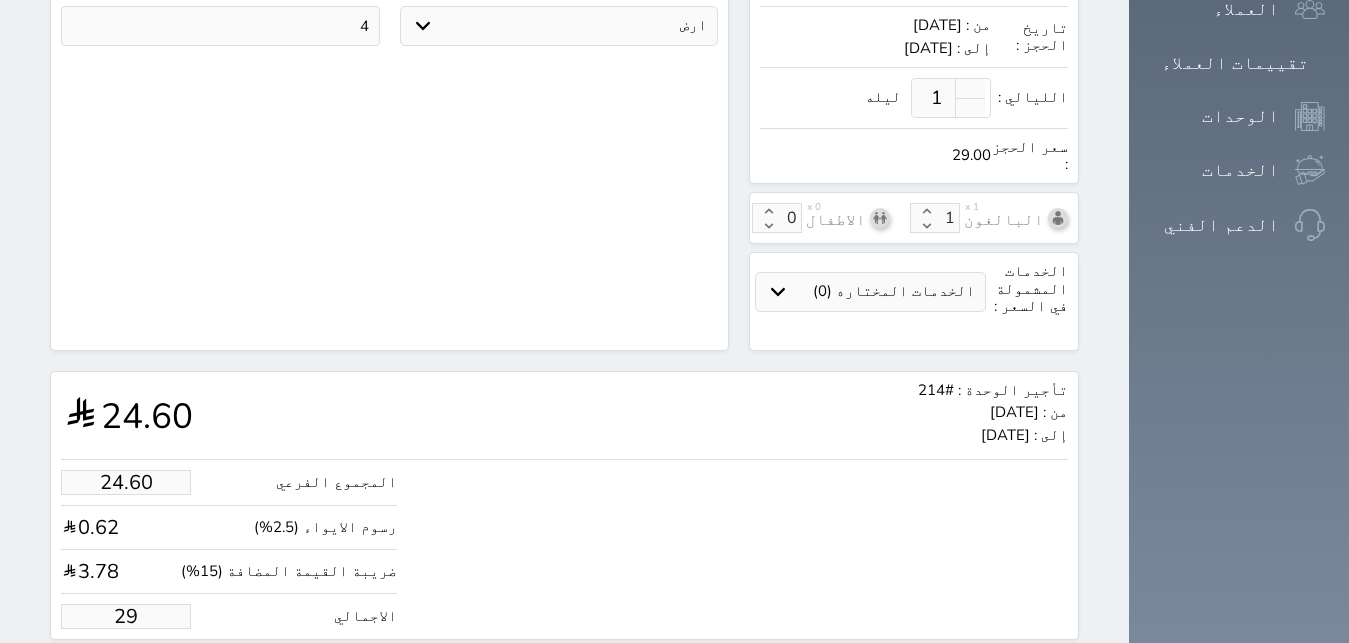 type on "250.27" 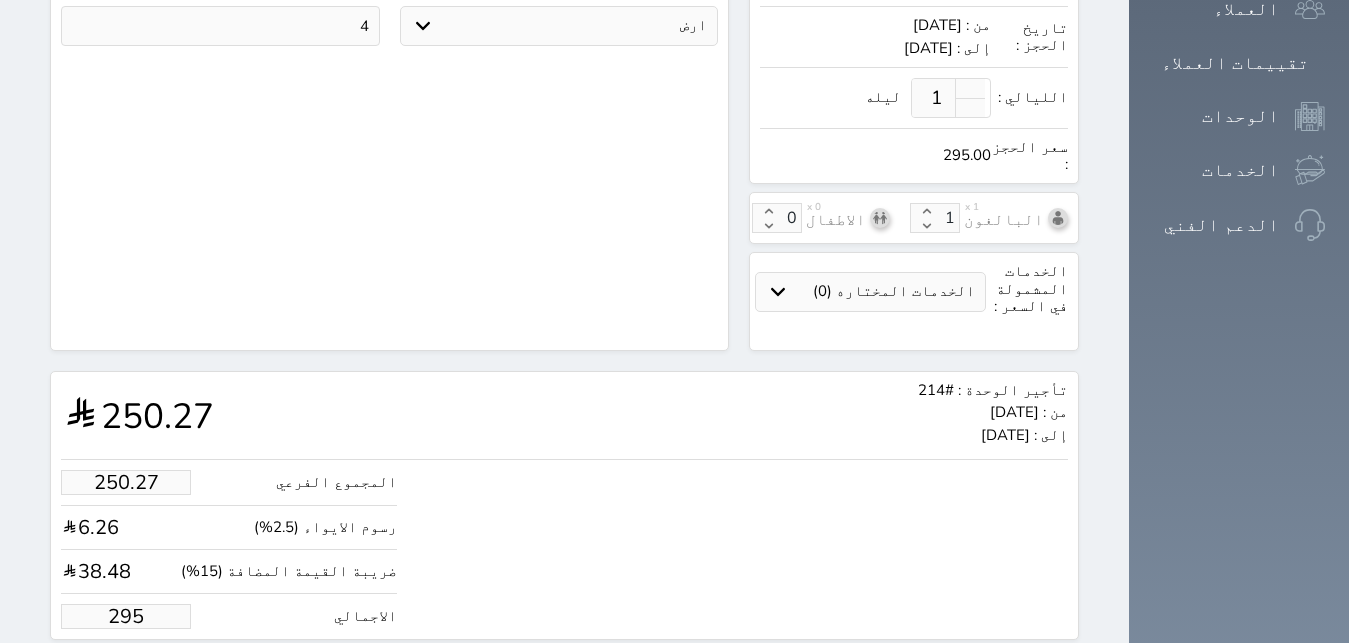 type on "295.00" 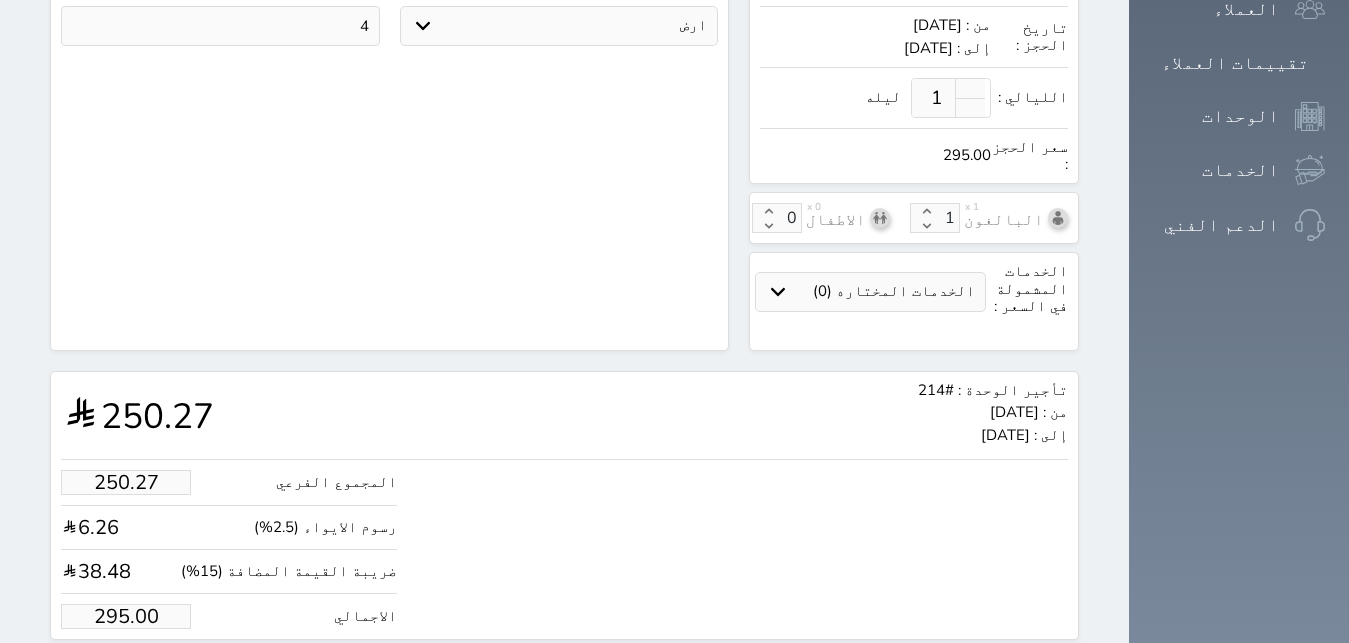 click on "حجز" at bounding box center (149, 677) 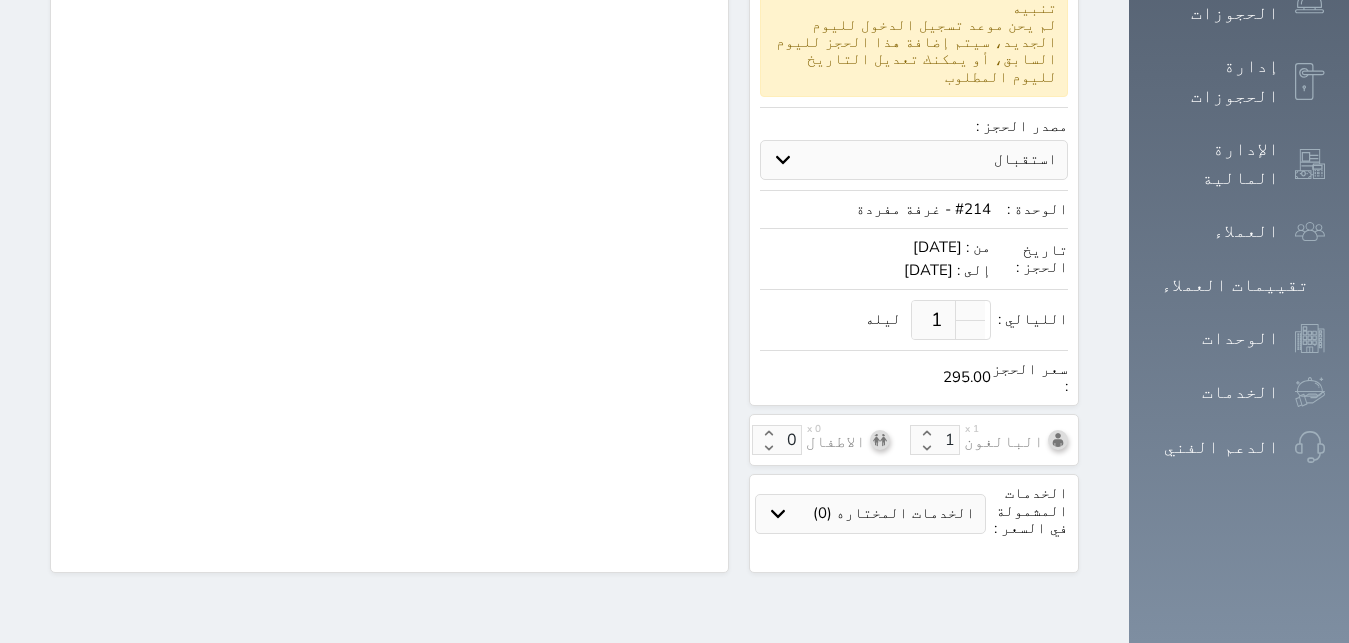 scroll, scrollTop: 376, scrollLeft: 0, axis: vertical 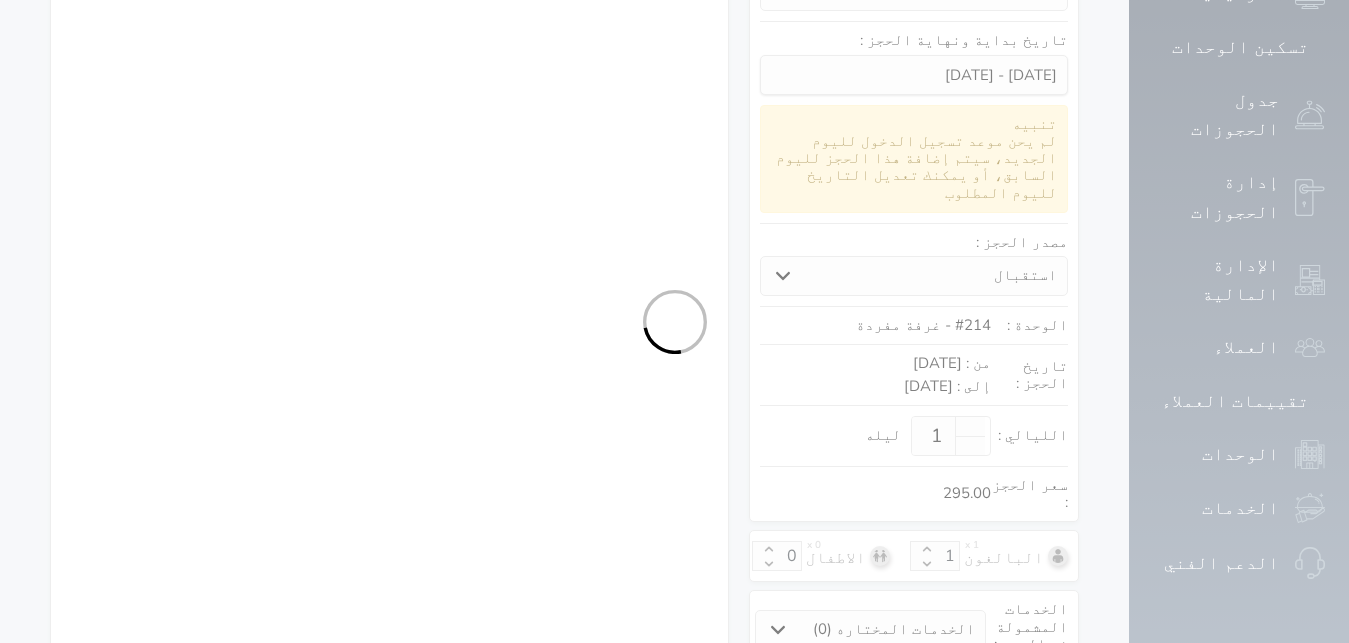 select on "1" 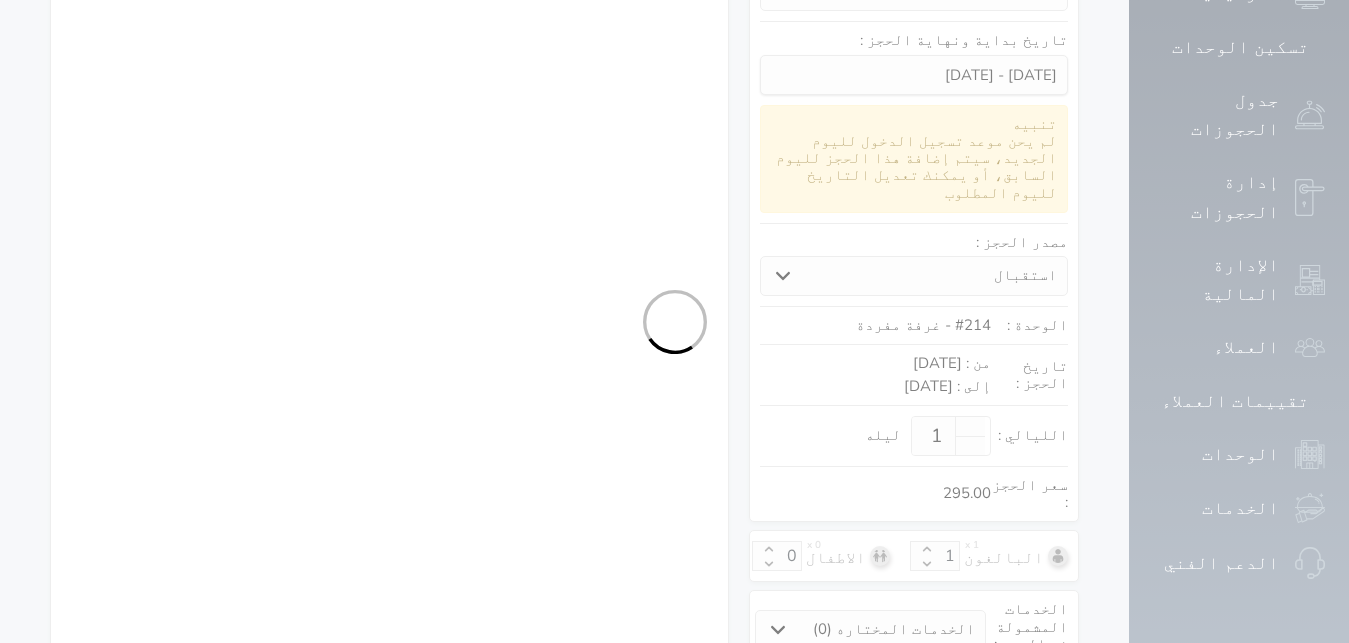 select on "113" 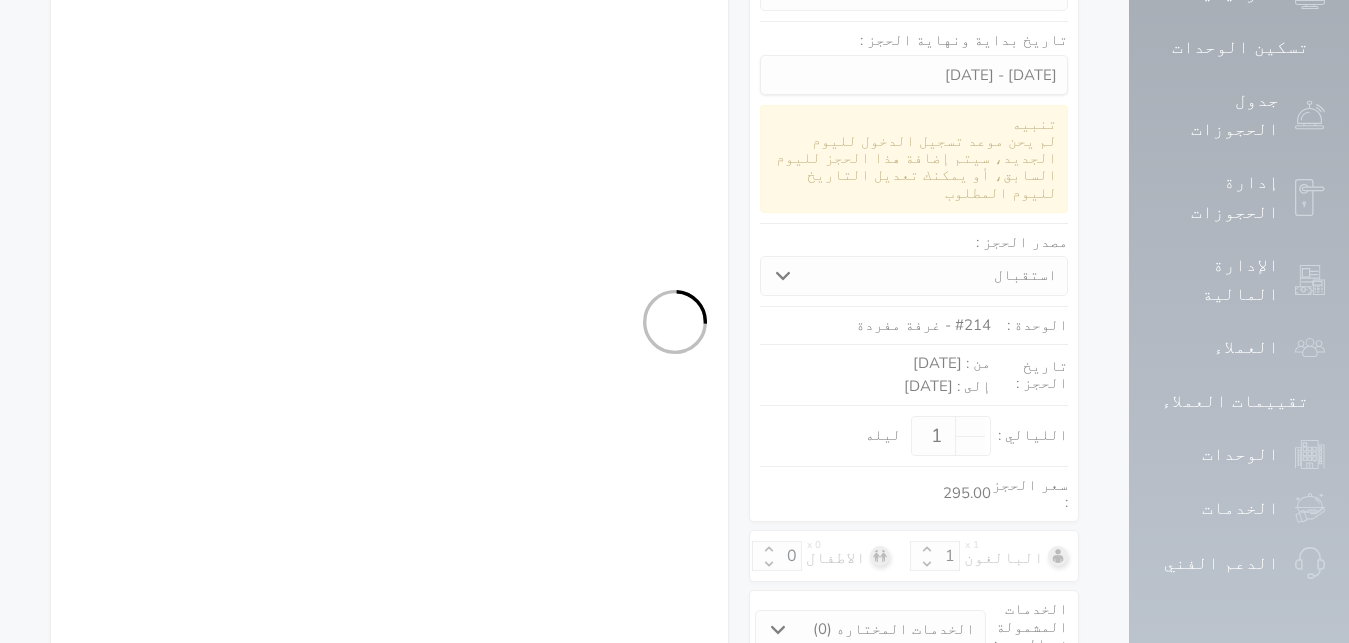 select on "1" 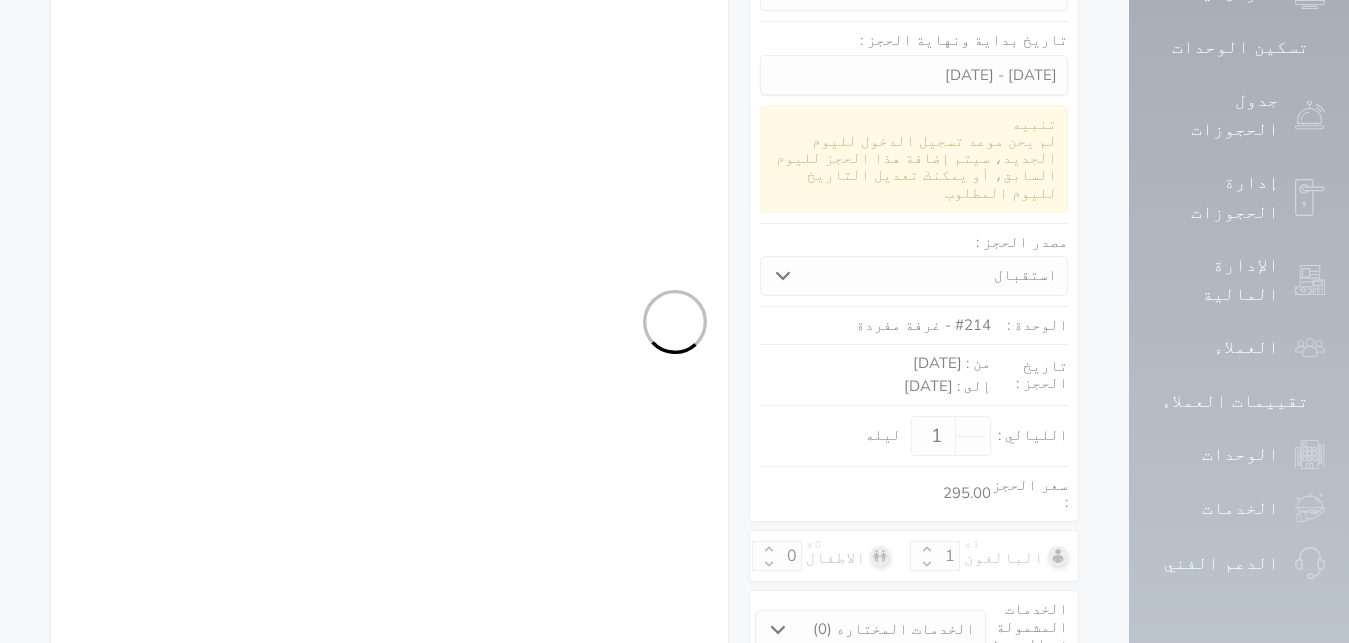 select 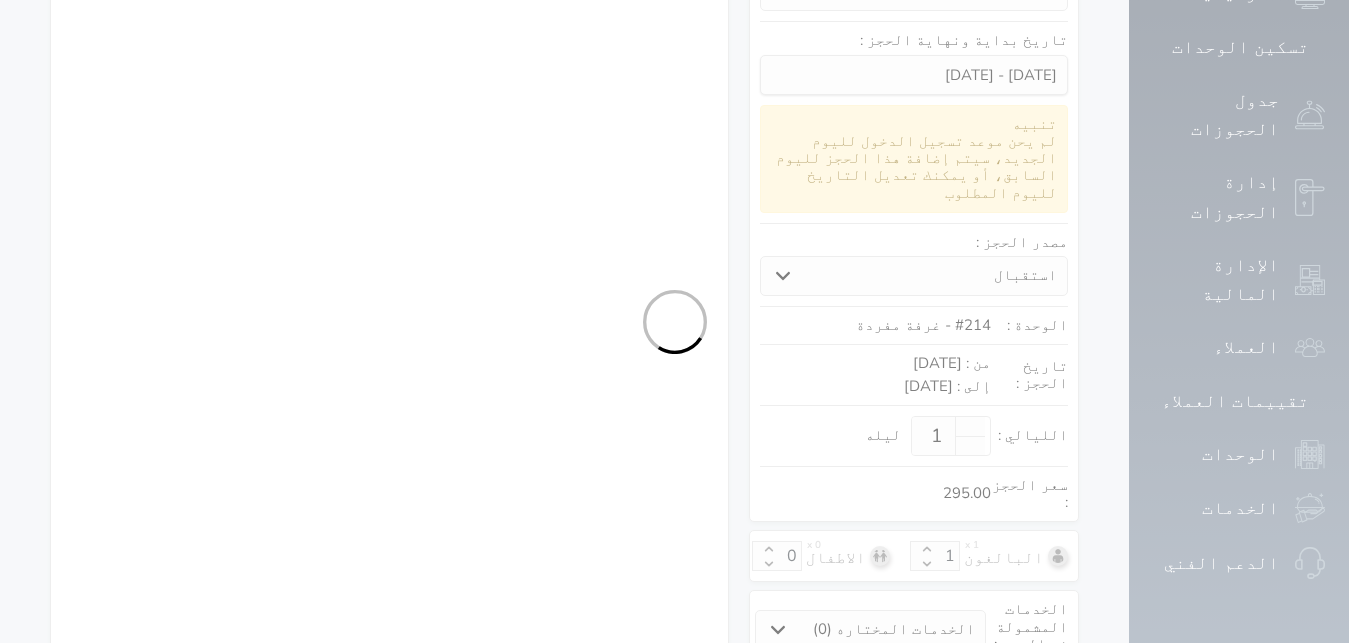 select on "7" 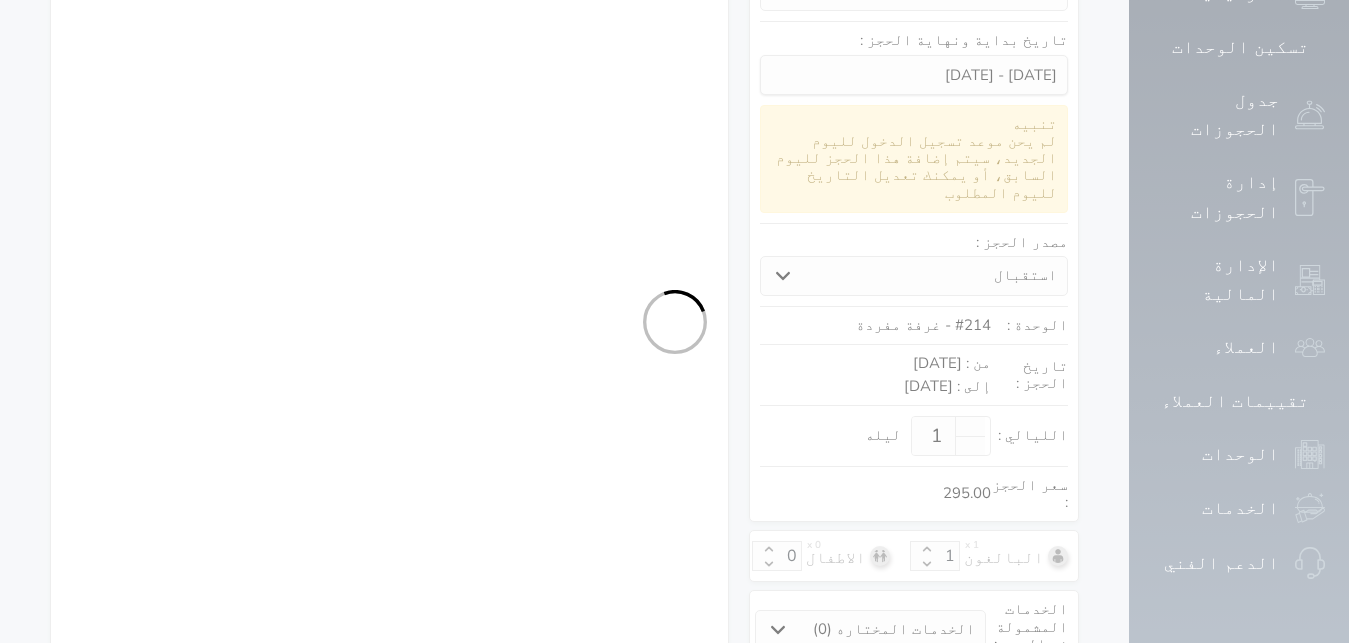 select on "9" 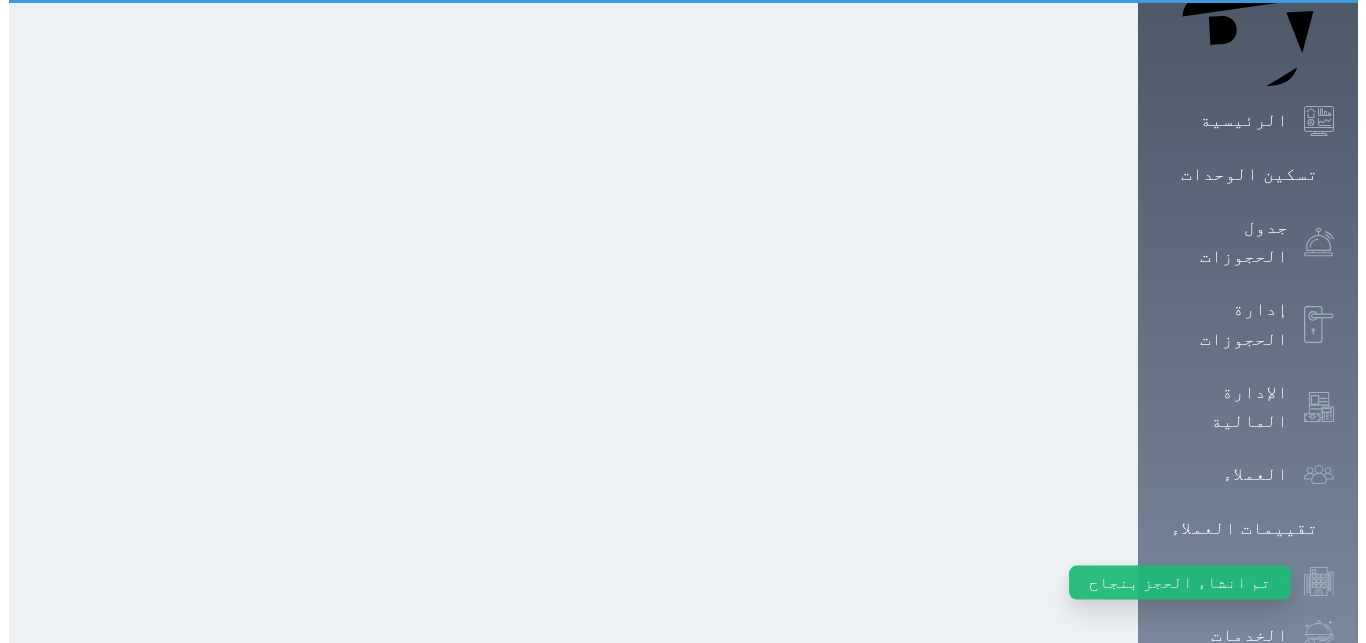 scroll, scrollTop: 0, scrollLeft: 0, axis: both 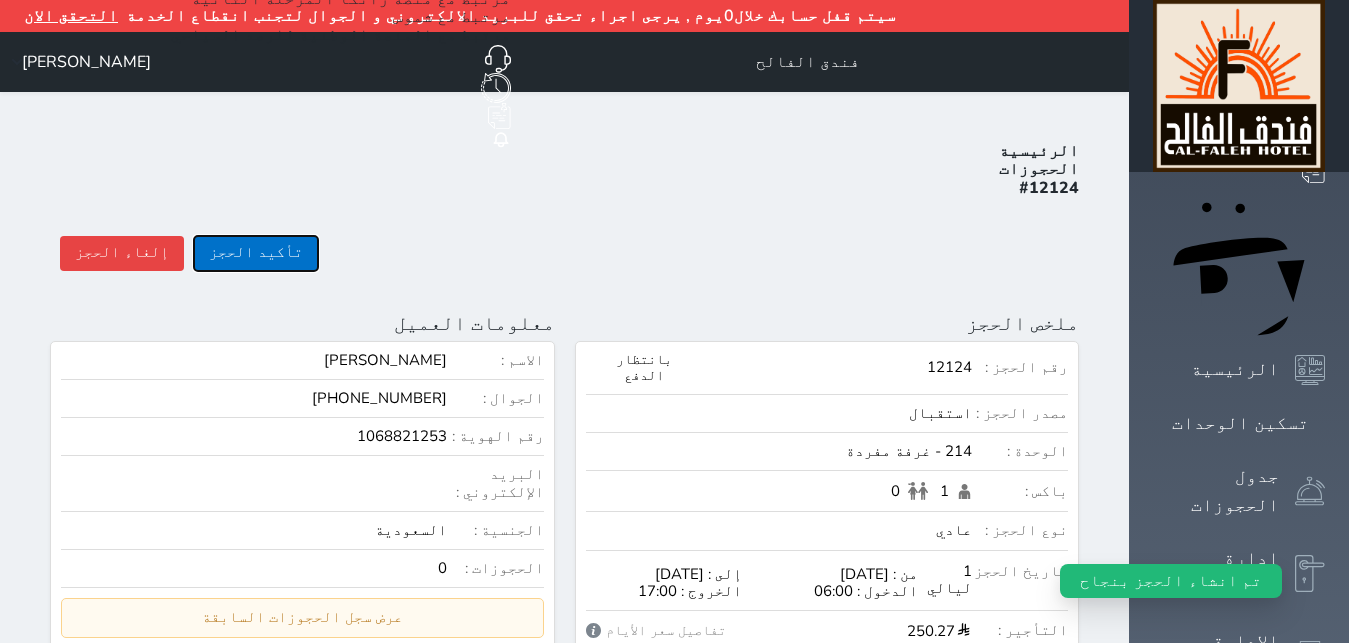 click on "تأكيد الحجز" at bounding box center (256, 253) 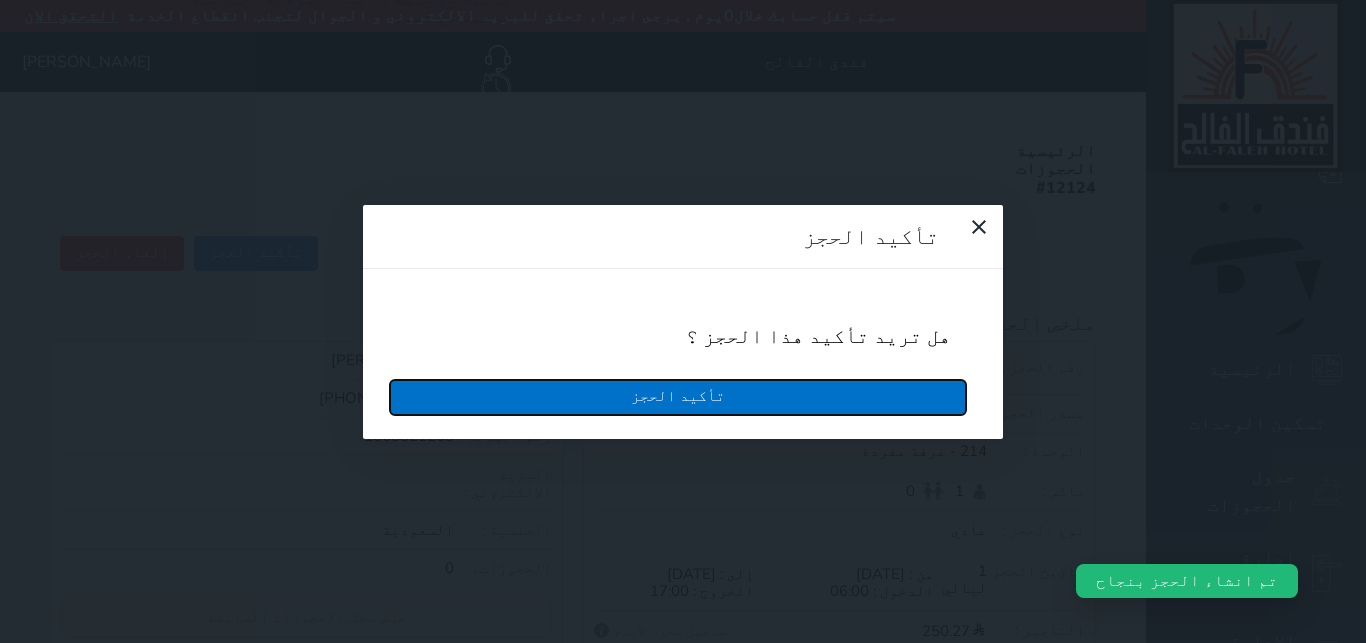 click on "تأكيد الحجز" at bounding box center [678, 397] 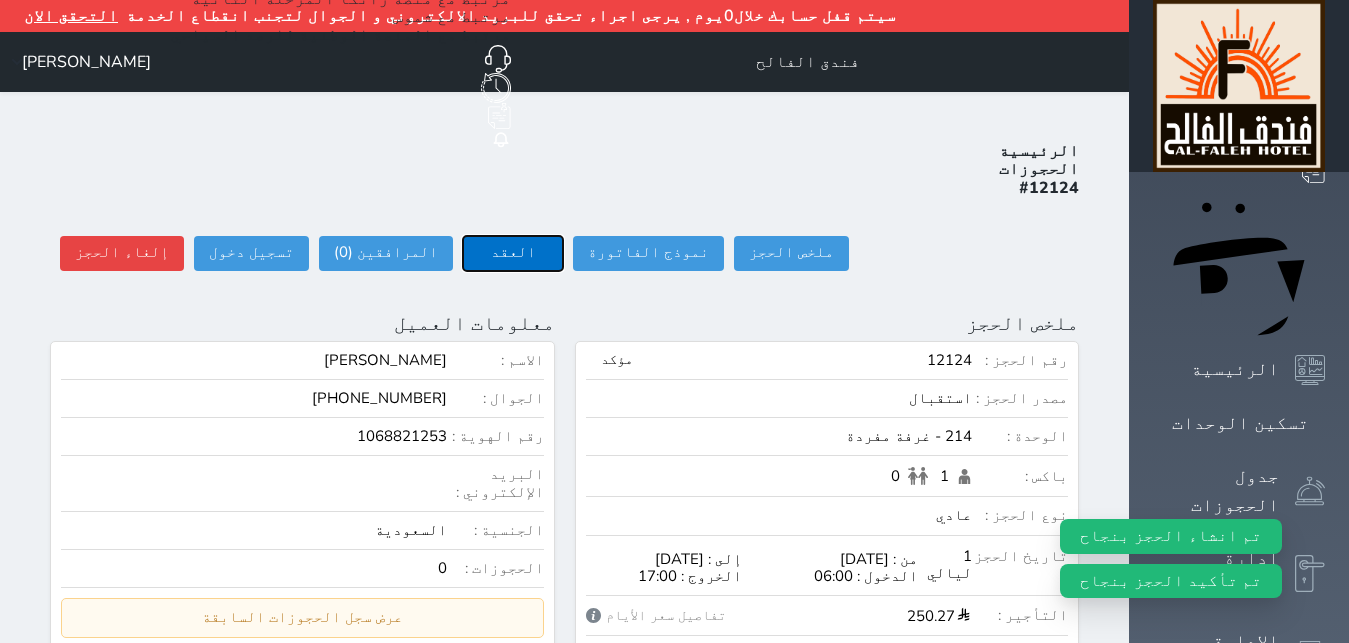 click on "العقد" at bounding box center (513, 253) 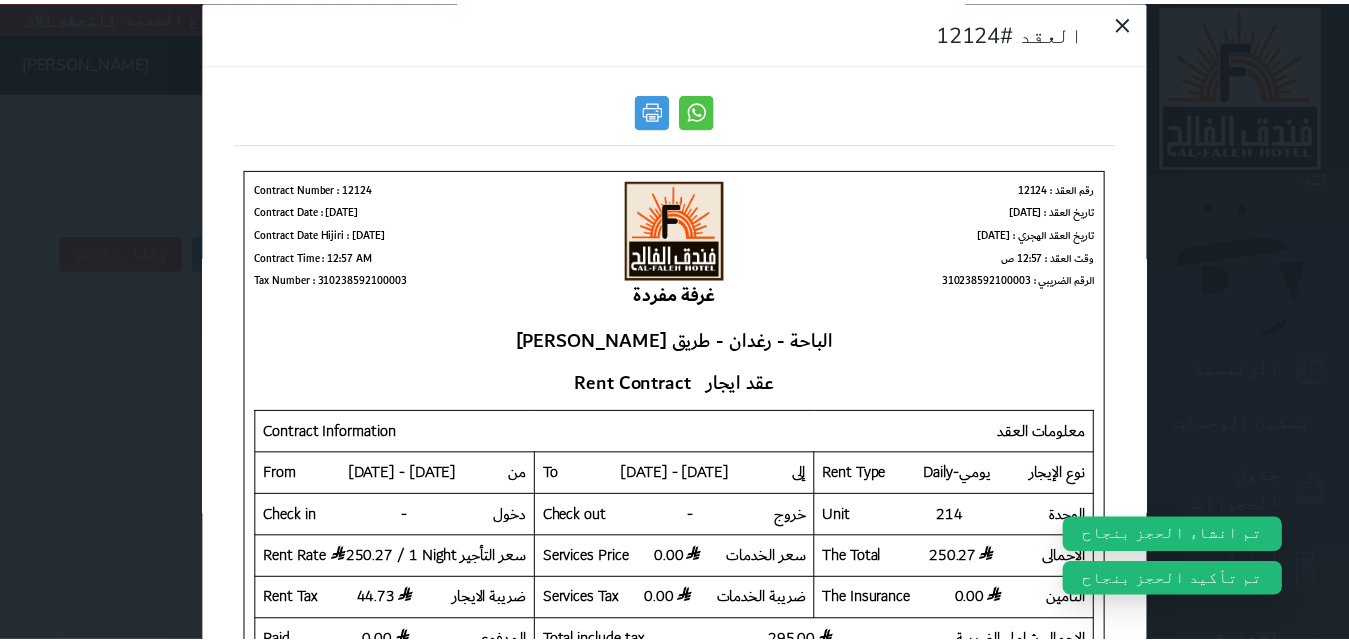 scroll, scrollTop: 0, scrollLeft: 0, axis: both 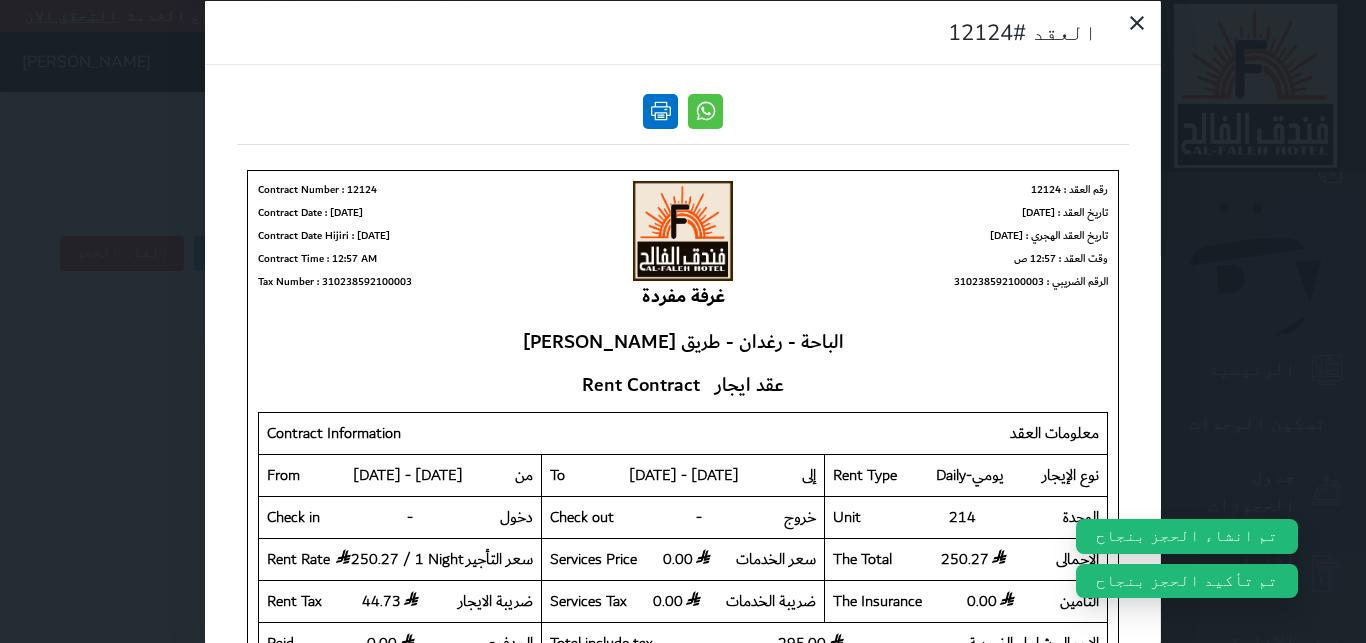 click at bounding box center [660, 110] 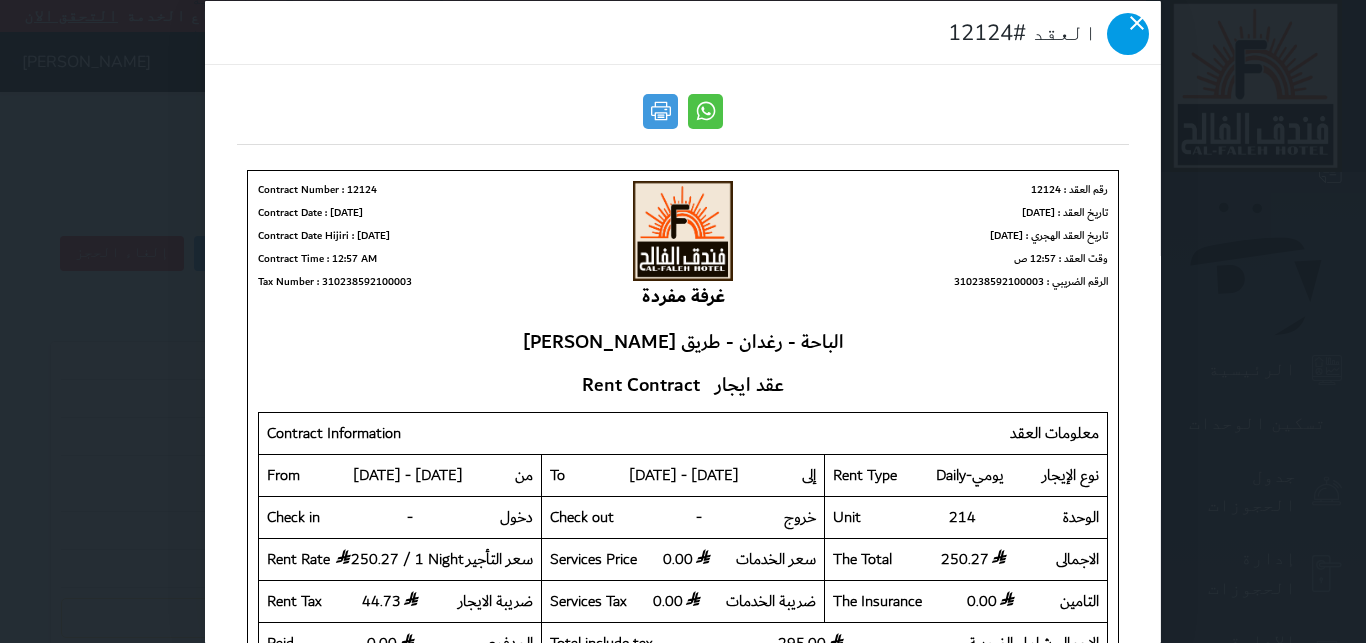 click 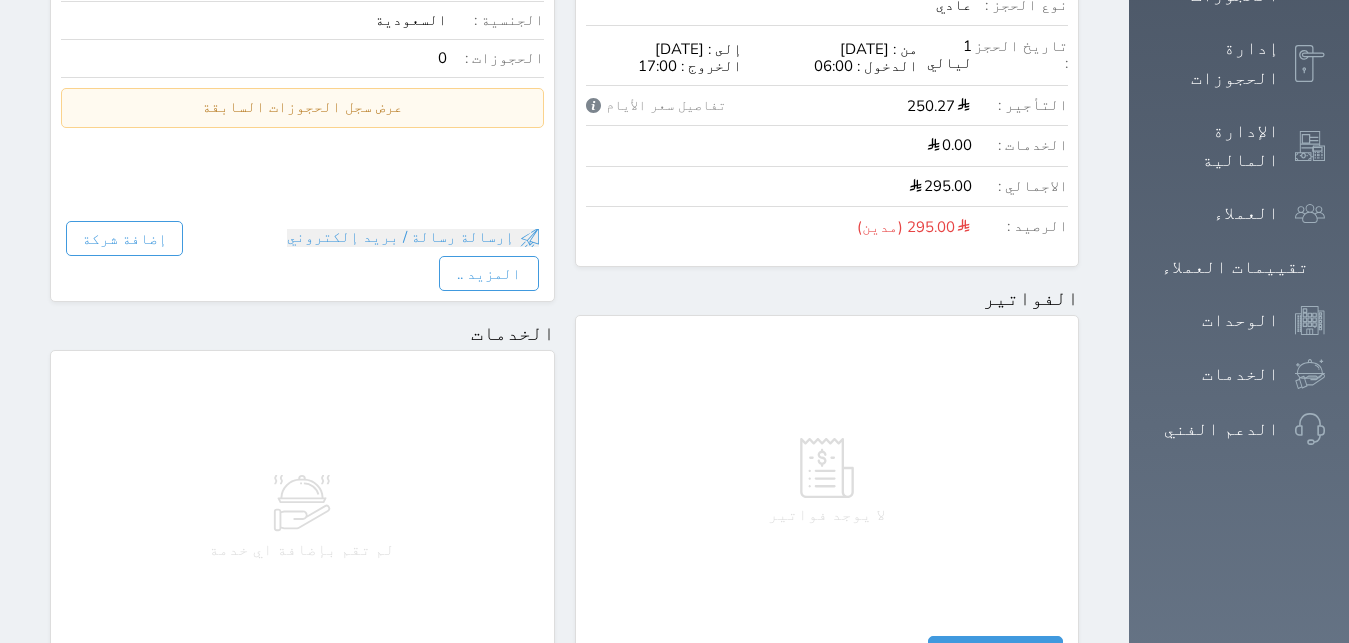 scroll, scrollTop: 1020, scrollLeft: 0, axis: vertical 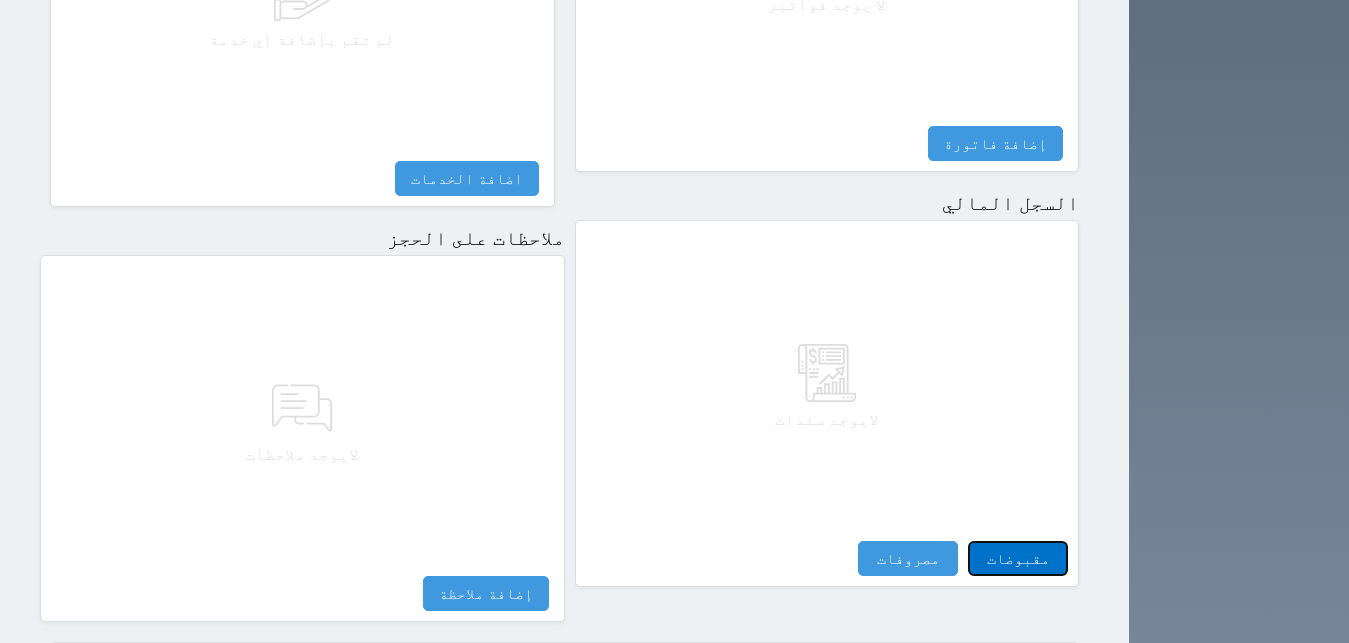 click on "مقبوضات" at bounding box center (1018, 558) 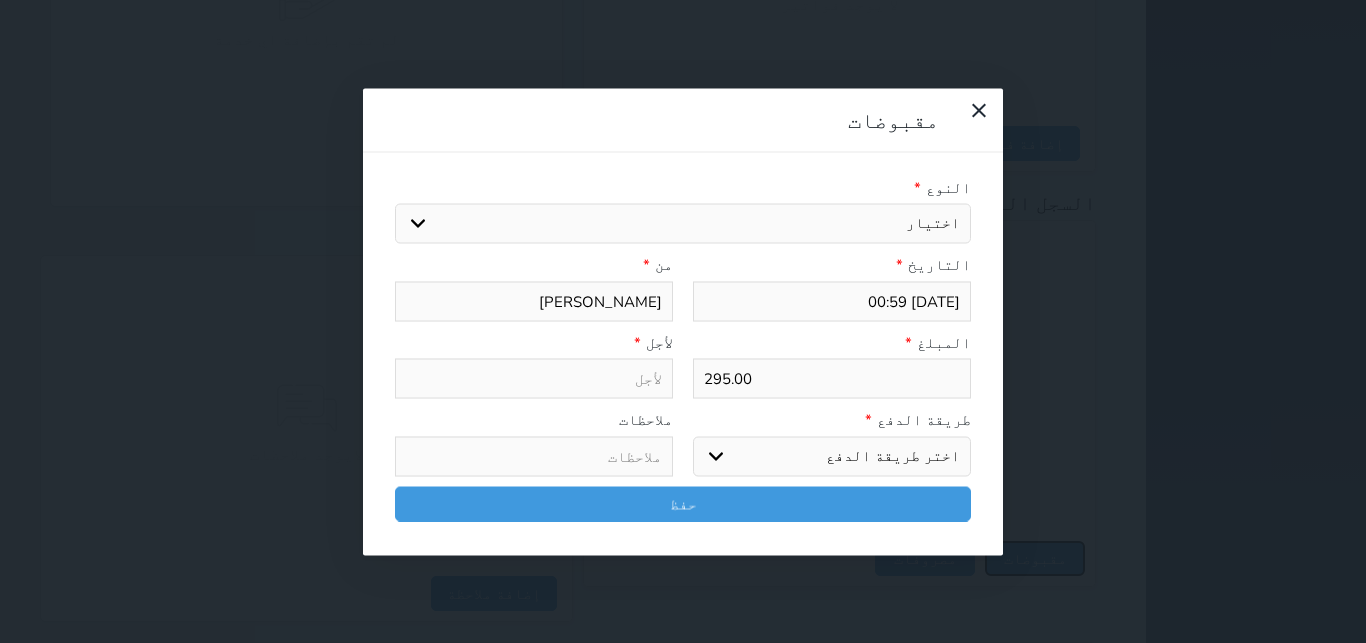select 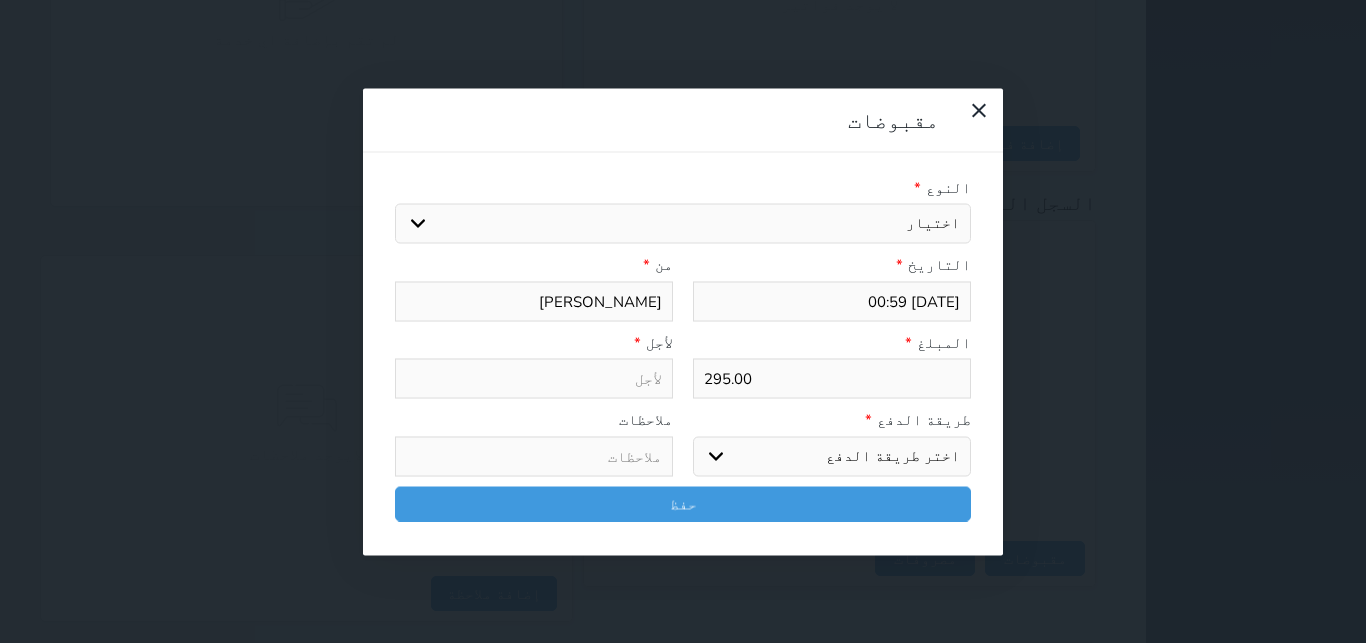 click on "اختيار   مقبوضات عامة قيمة إيجار فواتير تامين عربون لا ينطبق آخر مغسلة واي فاي - الإنترنت مواقف السيارات طعام الأغذية والمشروبات مشروبات المشروبات الباردة المشروبات الساخنة الإفطار غداء عشاء مخبز و كعك حمام سباحة الصالة الرياضية سبا و خدمات الجمال اختيار وإسقاط (خدمات النقل) ميني بار كابل - تلفزيون سرير إضافي تصفيف الشعر التسوق خدمات الجولات السياحية المنظمة خدمات الدليل السياحي" at bounding box center [683, 224] 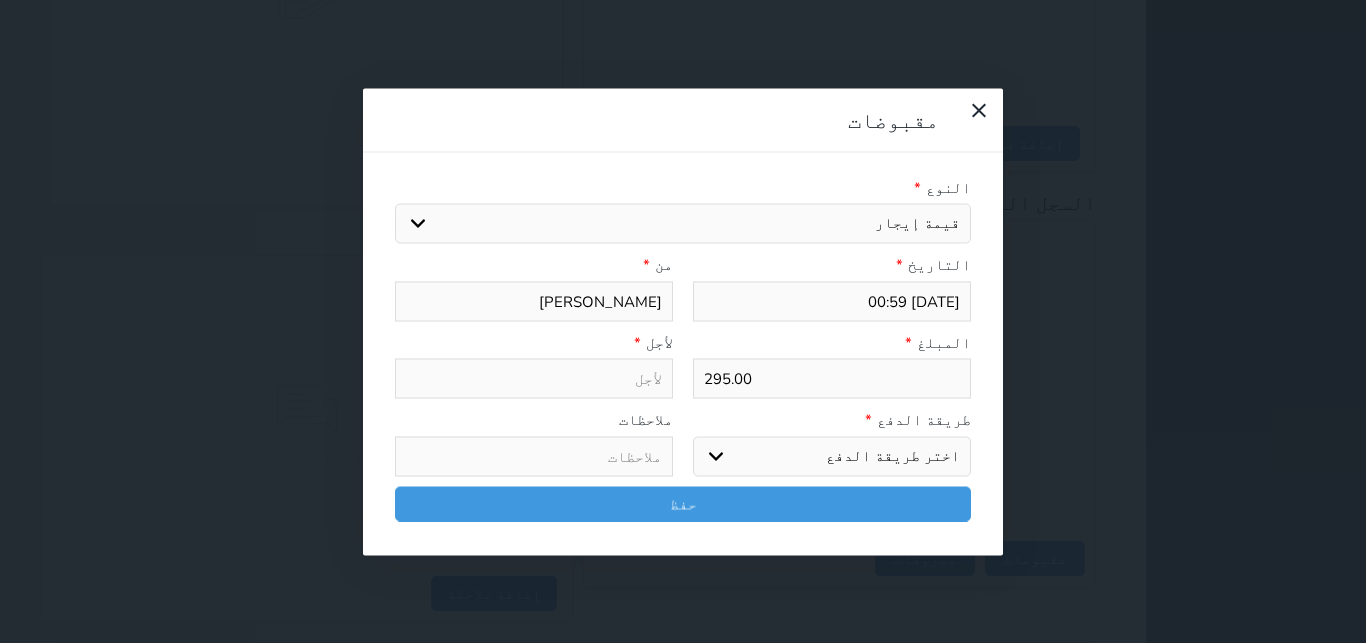 click on "قيمة إيجار" at bounding box center (0, 0) 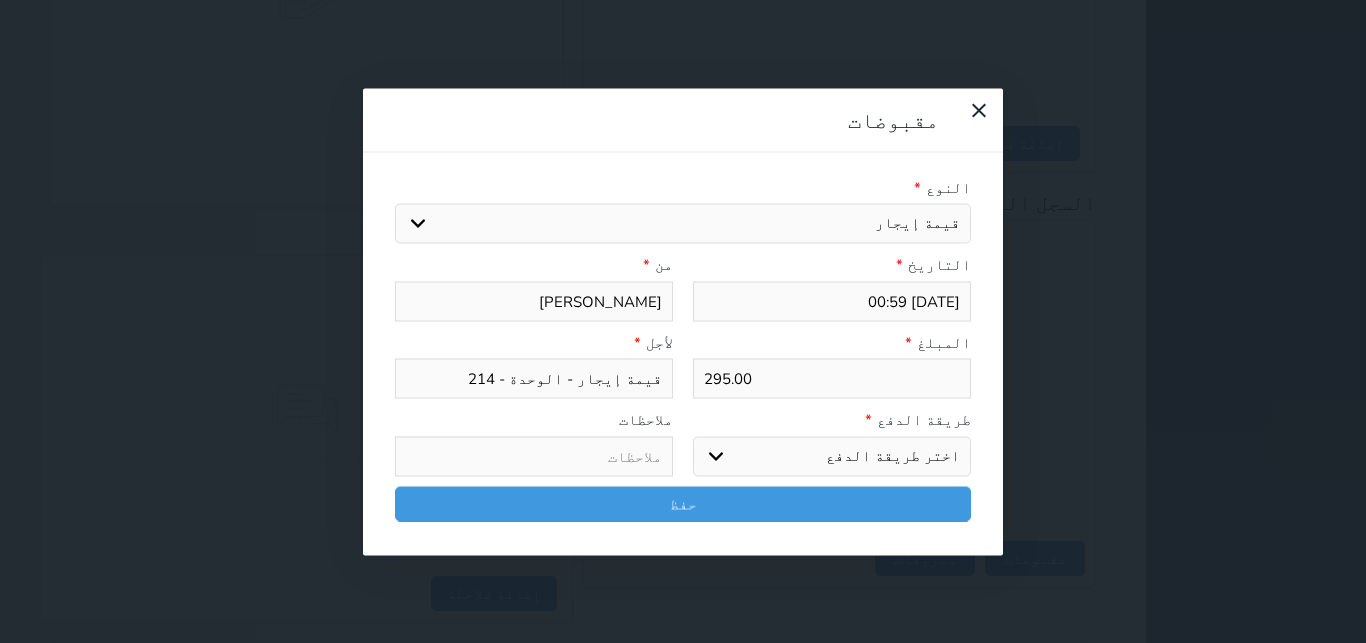 click on "اختر طريقة الدفع   دفع نقدى   تحويل بنكى   مدى   بطاقة ائتمان   آجل" at bounding box center (832, 456) 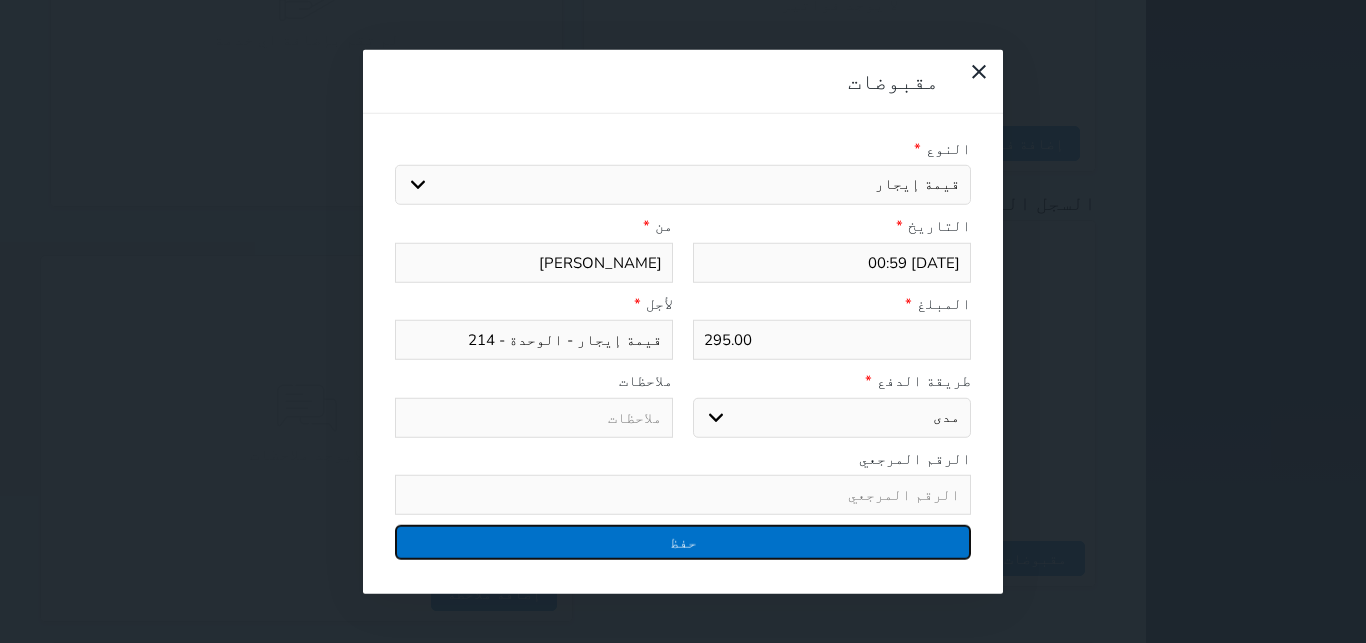 click on "حفظ" at bounding box center (683, 542) 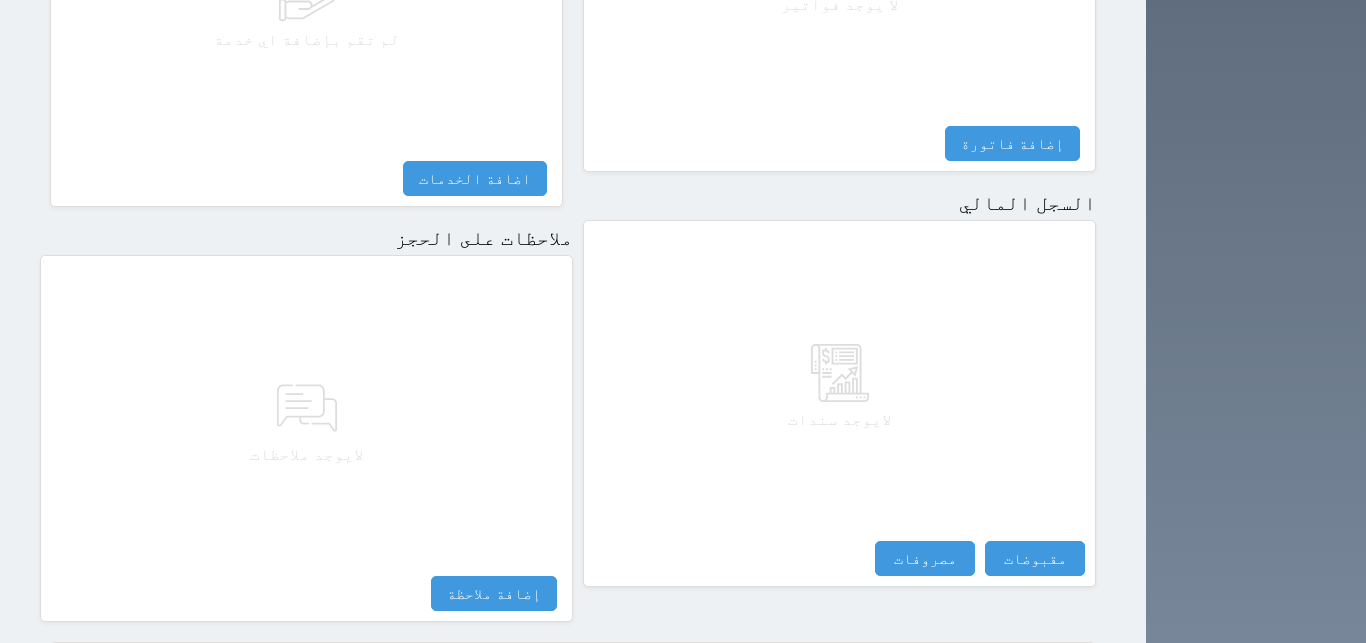 select 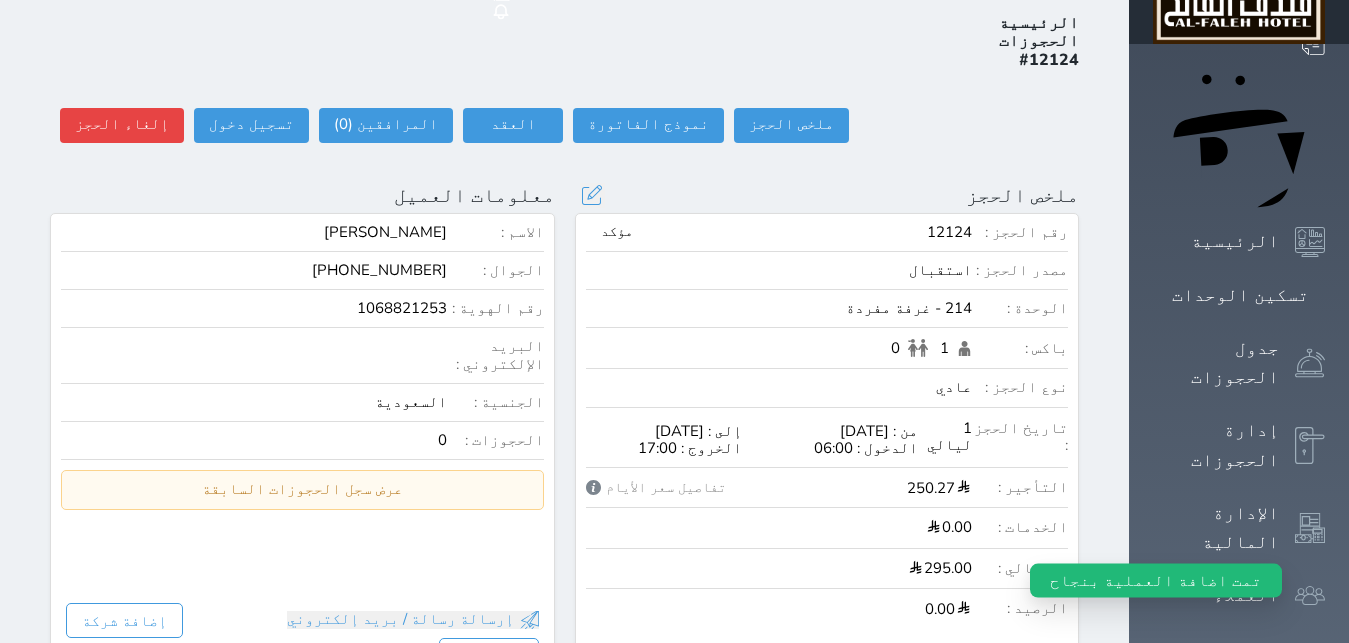 scroll, scrollTop: 408, scrollLeft: 0, axis: vertical 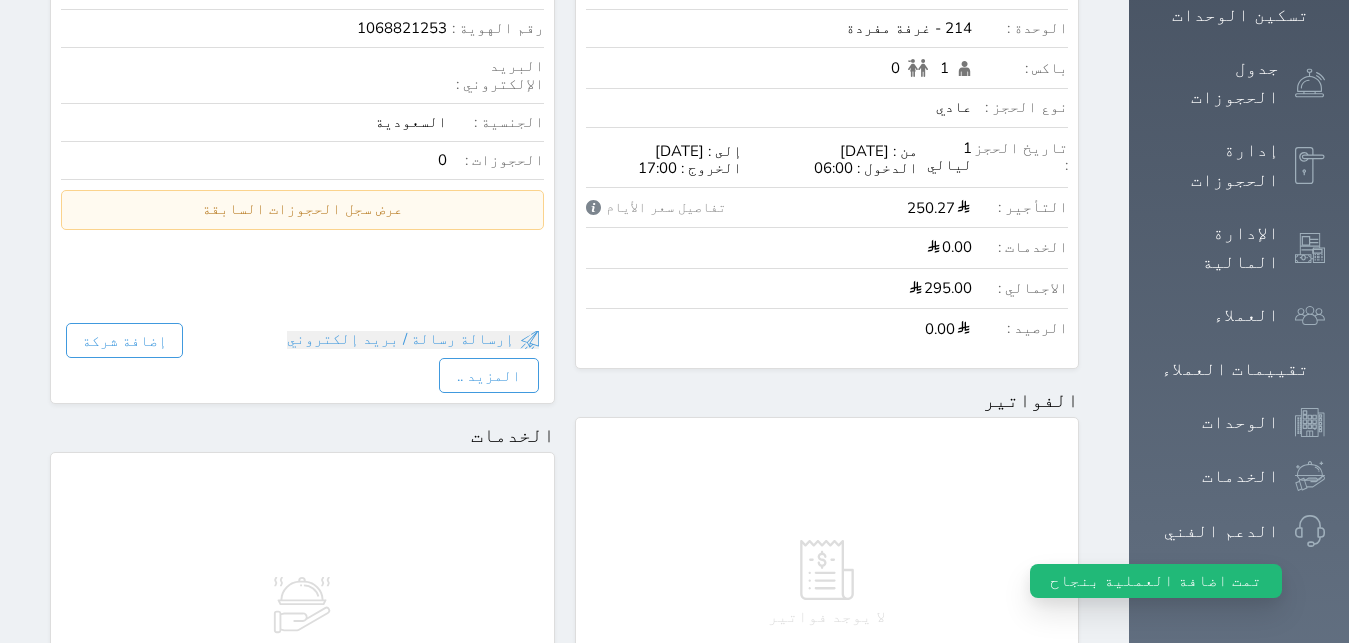 click on "295.00" at bounding box center (779, 288) 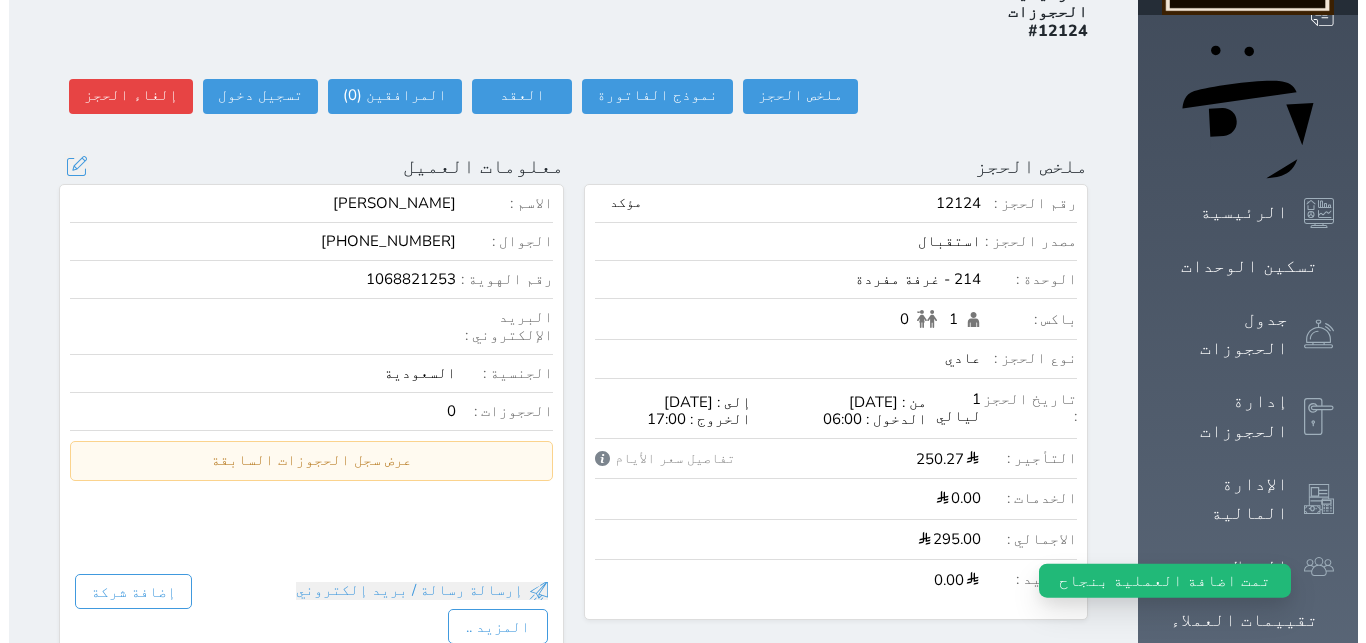 scroll, scrollTop: 102, scrollLeft: 0, axis: vertical 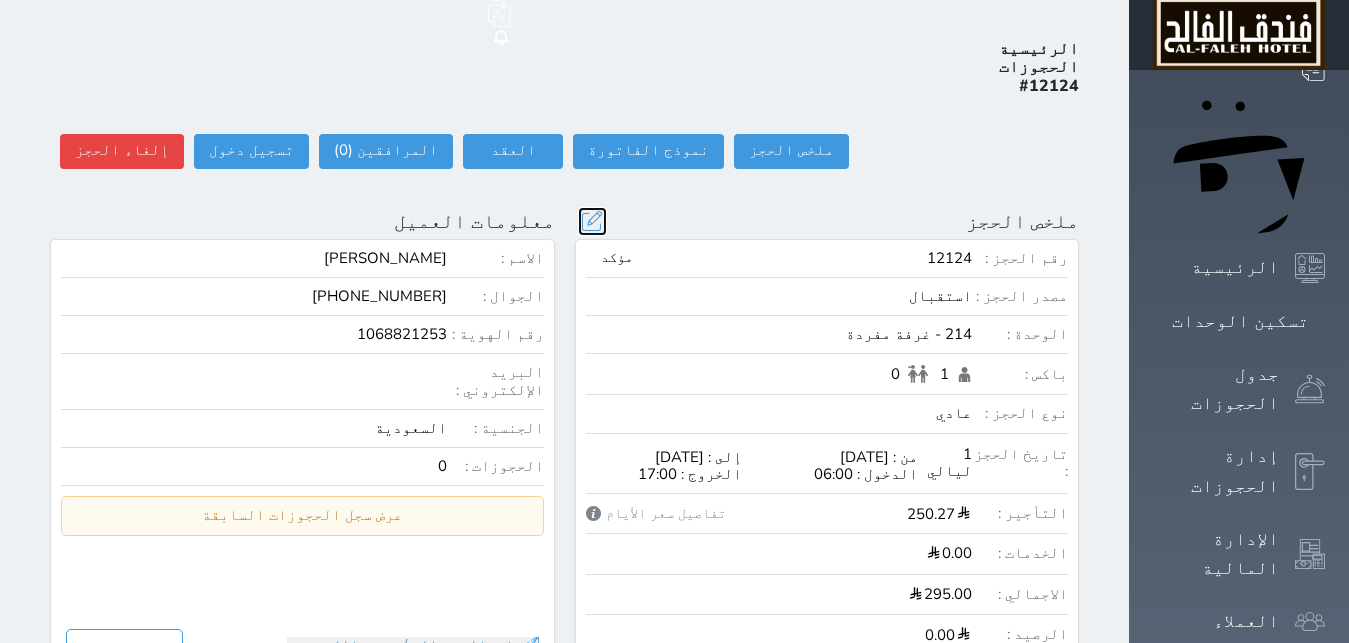 click at bounding box center [592, 221] 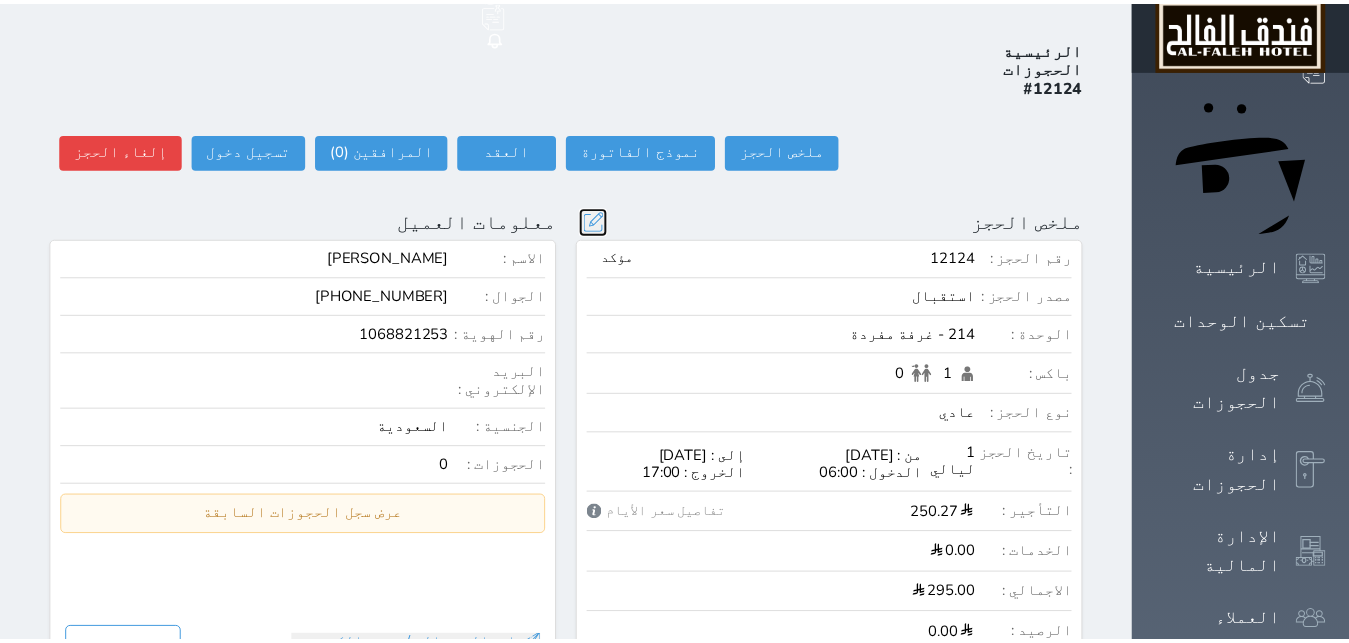 scroll, scrollTop: 45, scrollLeft: 0, axis: vertical 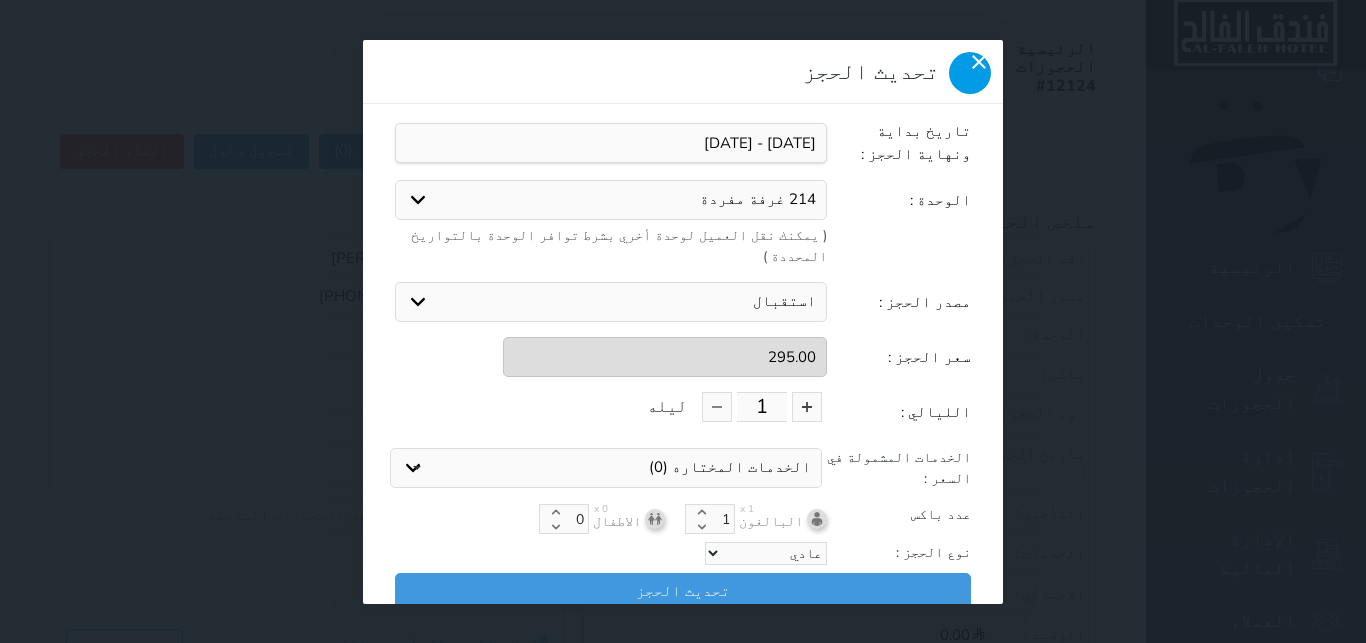 click 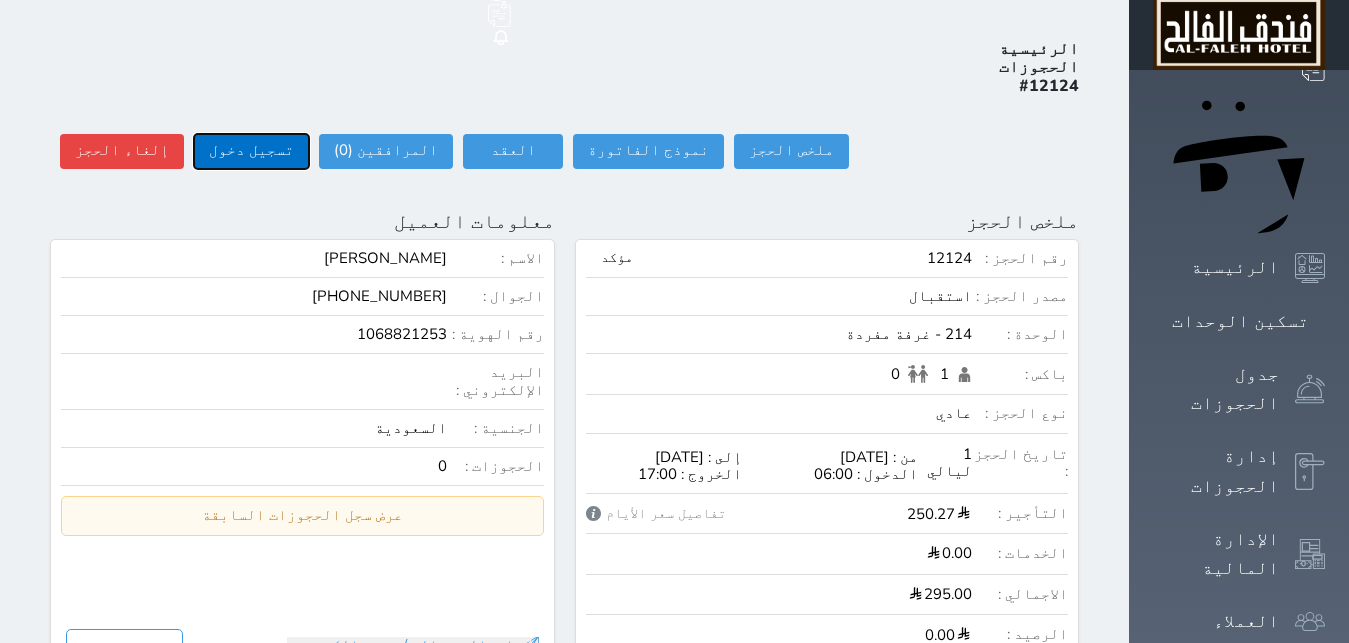 click on "تسجيل دخول" at bounding box center [251, 151] 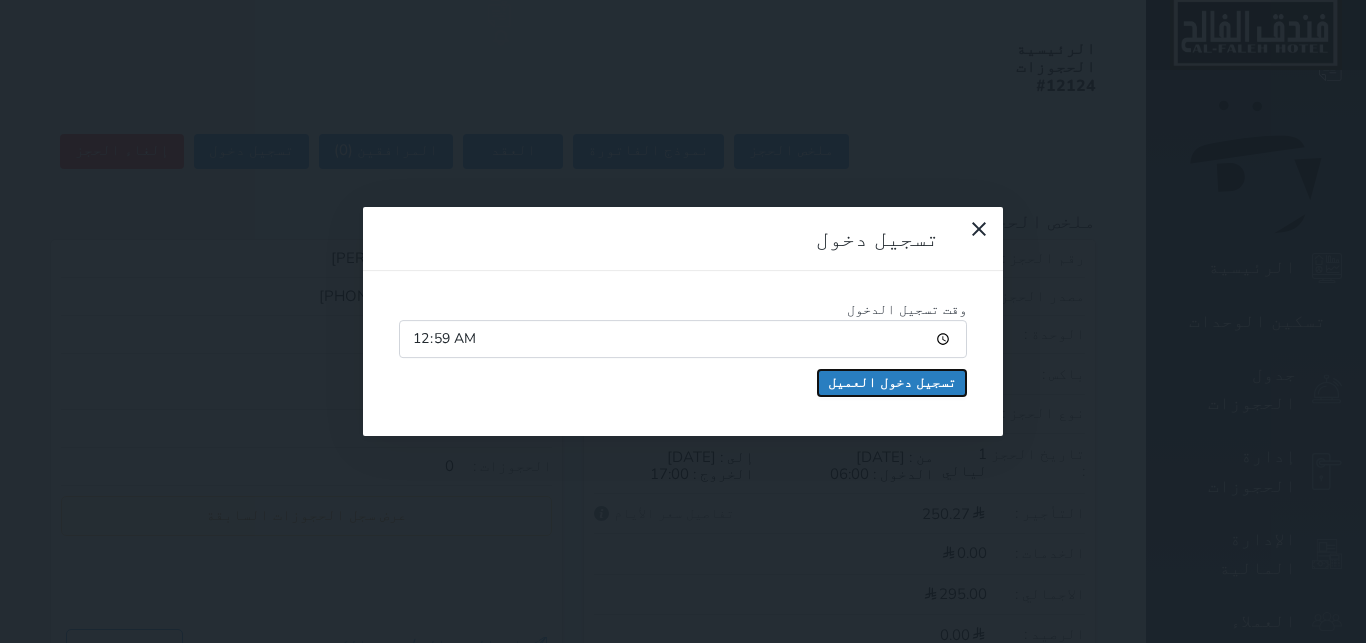 click on "تسجيل دخول العميل" at bounding box center (892, 383) 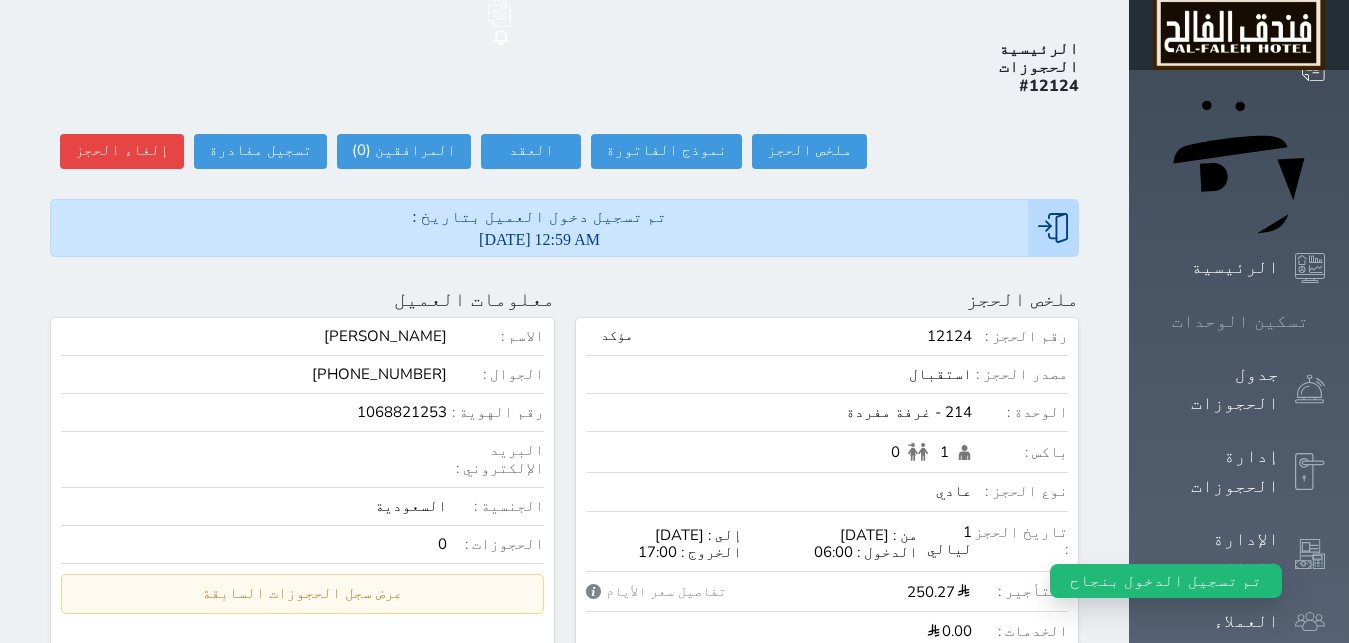 click on "تسكين الوحدات" at bounding box center (1240, 321) 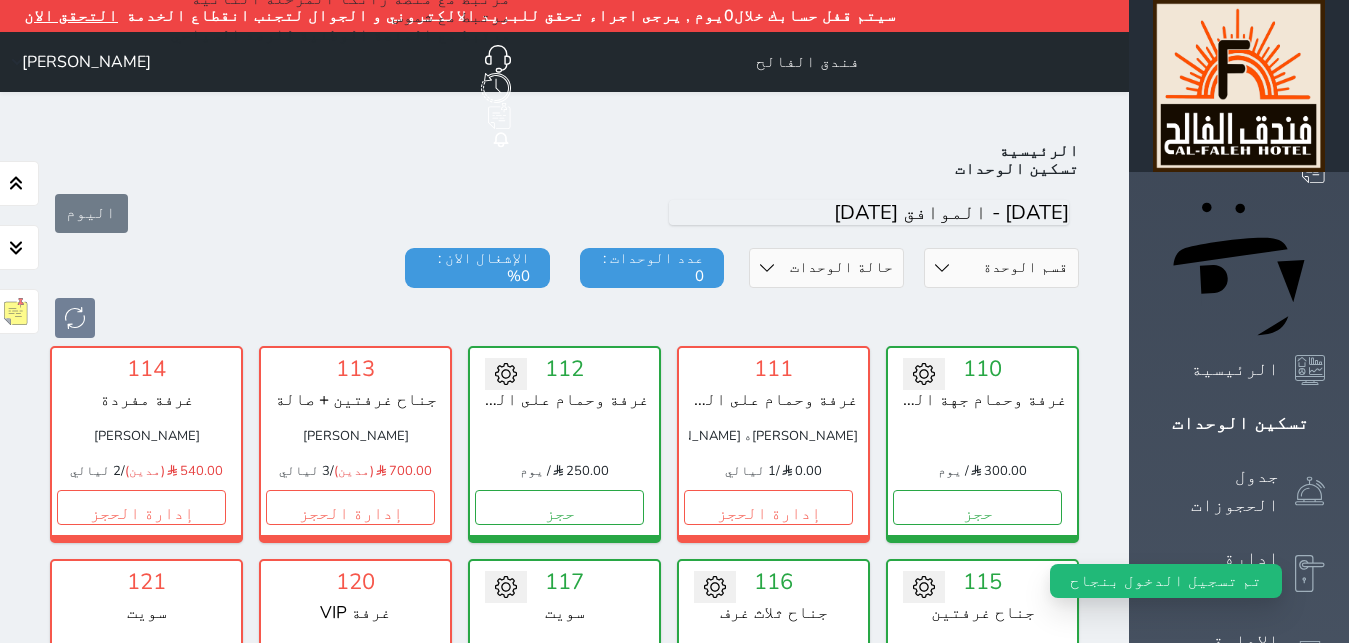 scroll, scrollTop: 110, scrollLeft: 0, axis: vertical 